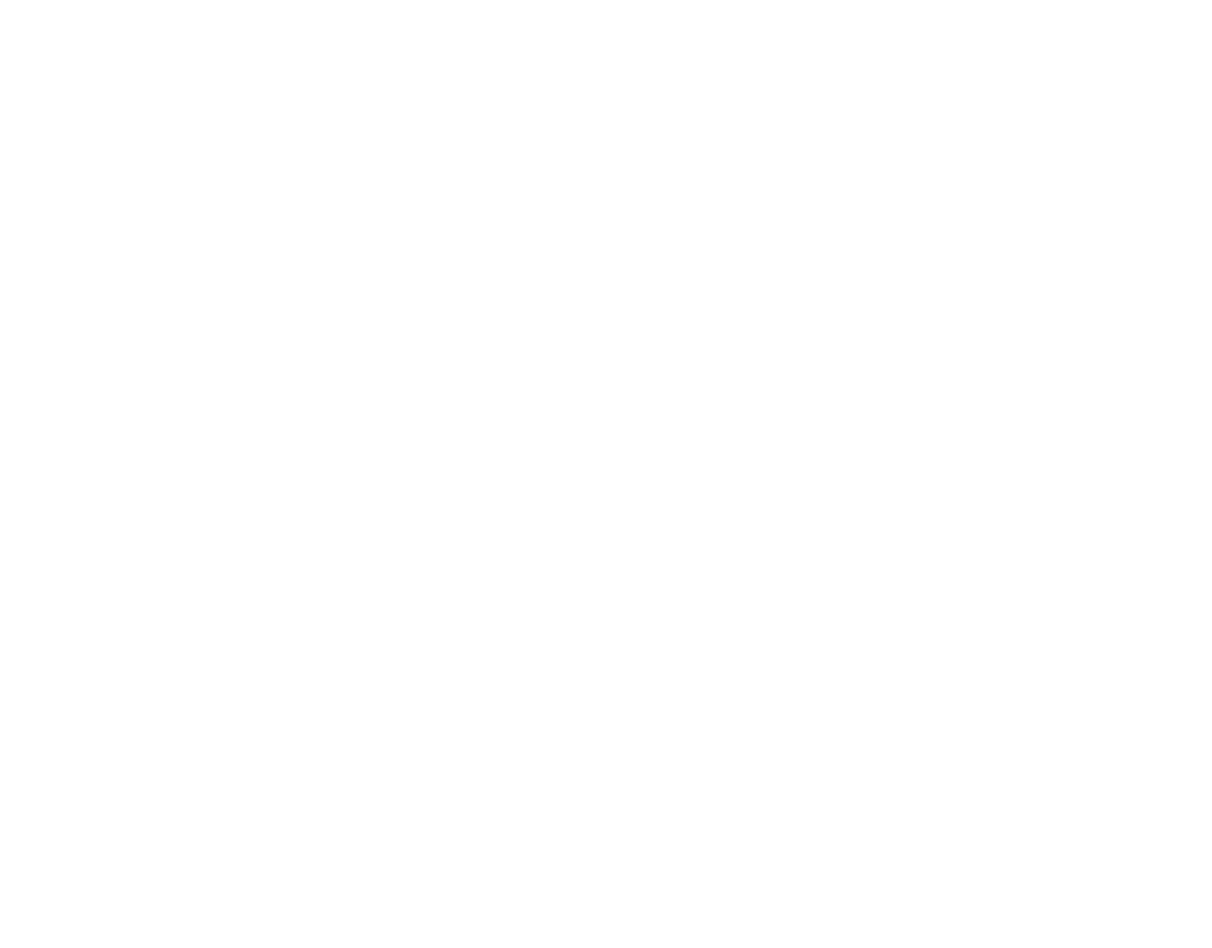 scroll, scrollTop: 0, scrollLeft: 0, axis: both 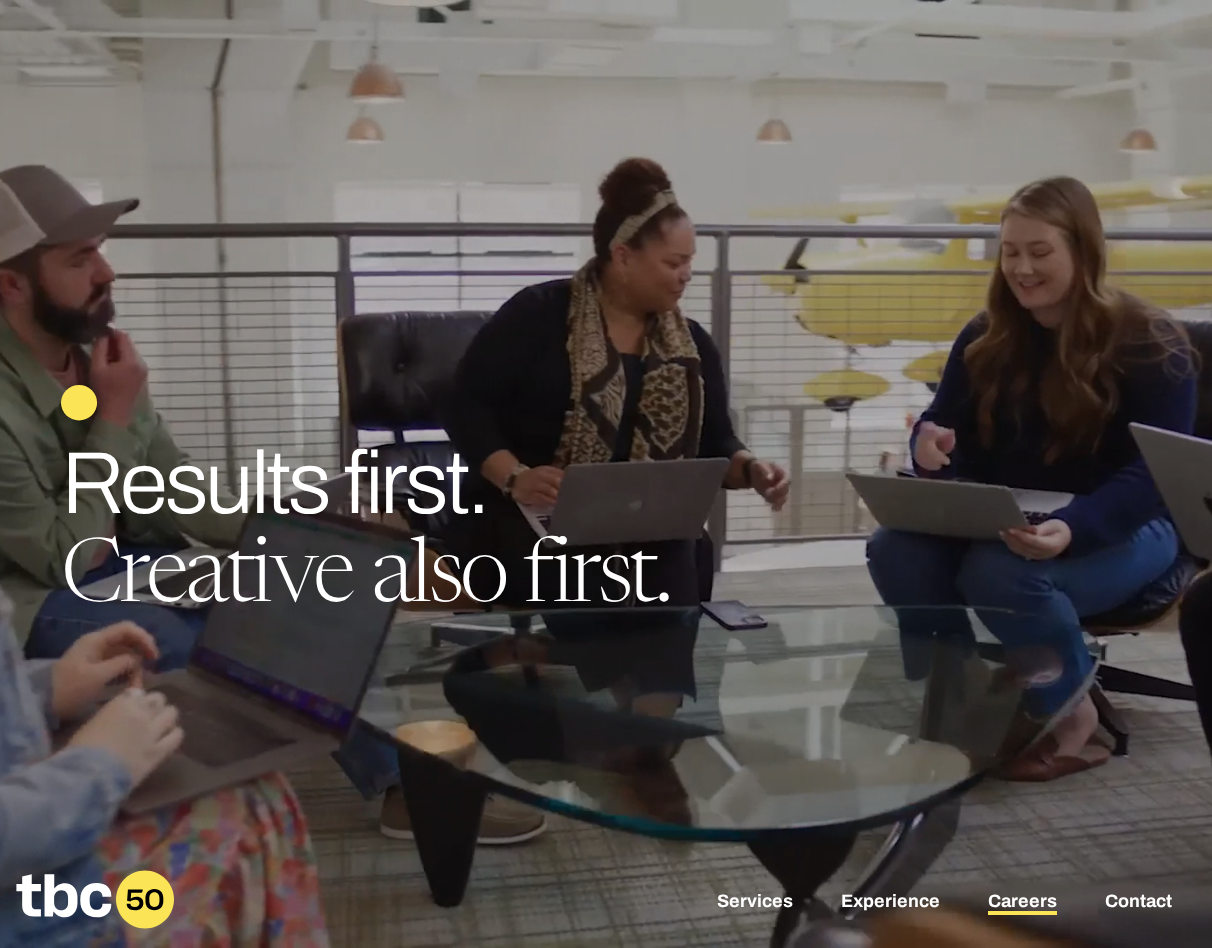 click on "Careers" at bounding box center [1022, 903] 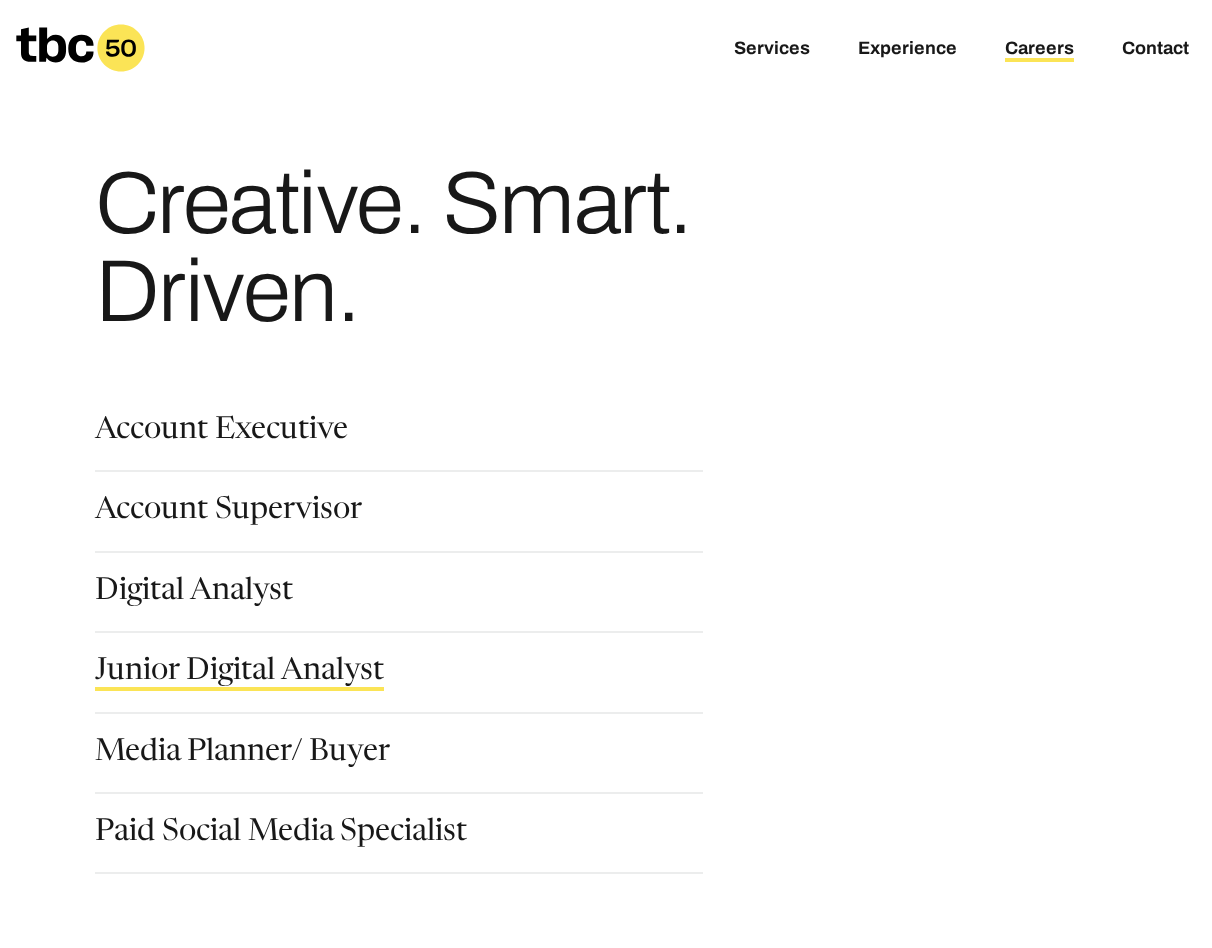 click on "Junior Digital Analyst" at bounding box center [239, 674] 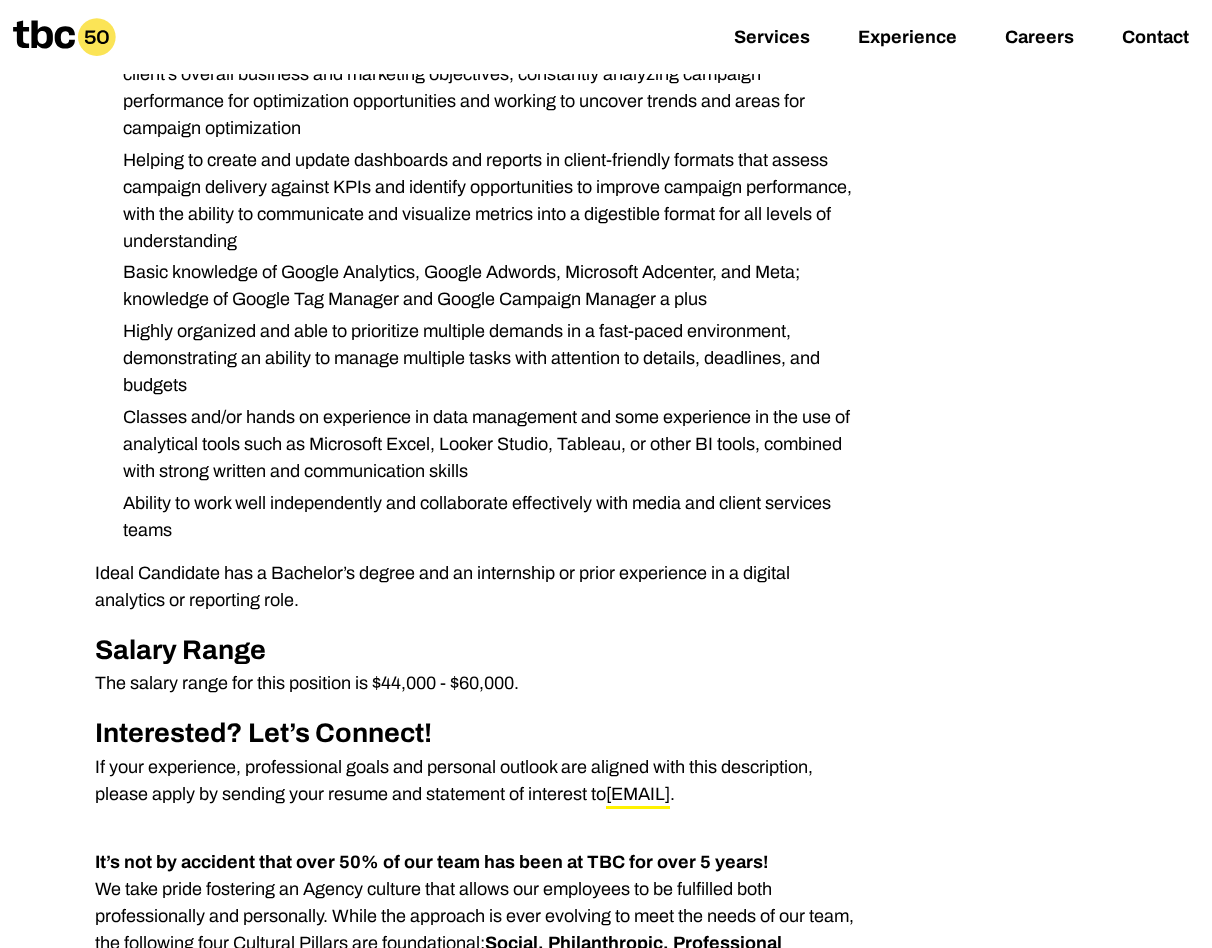 scroll, scrollTop: 812, scrollLeft: 0, axis: vertical 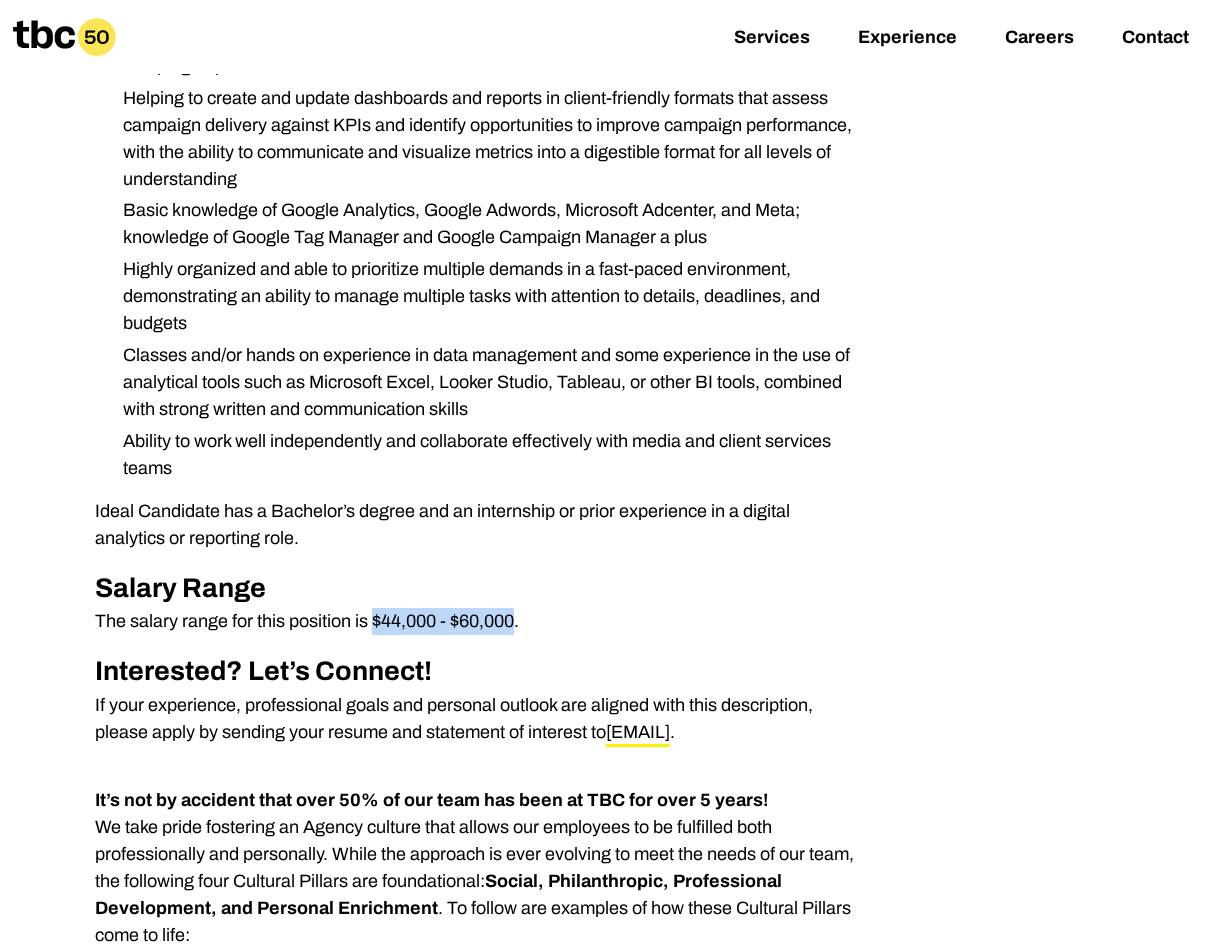 drag, startPoint x: 517, startPoint y: 621, endPoint x: 372, endPoint y: 623, distance: 145.0138 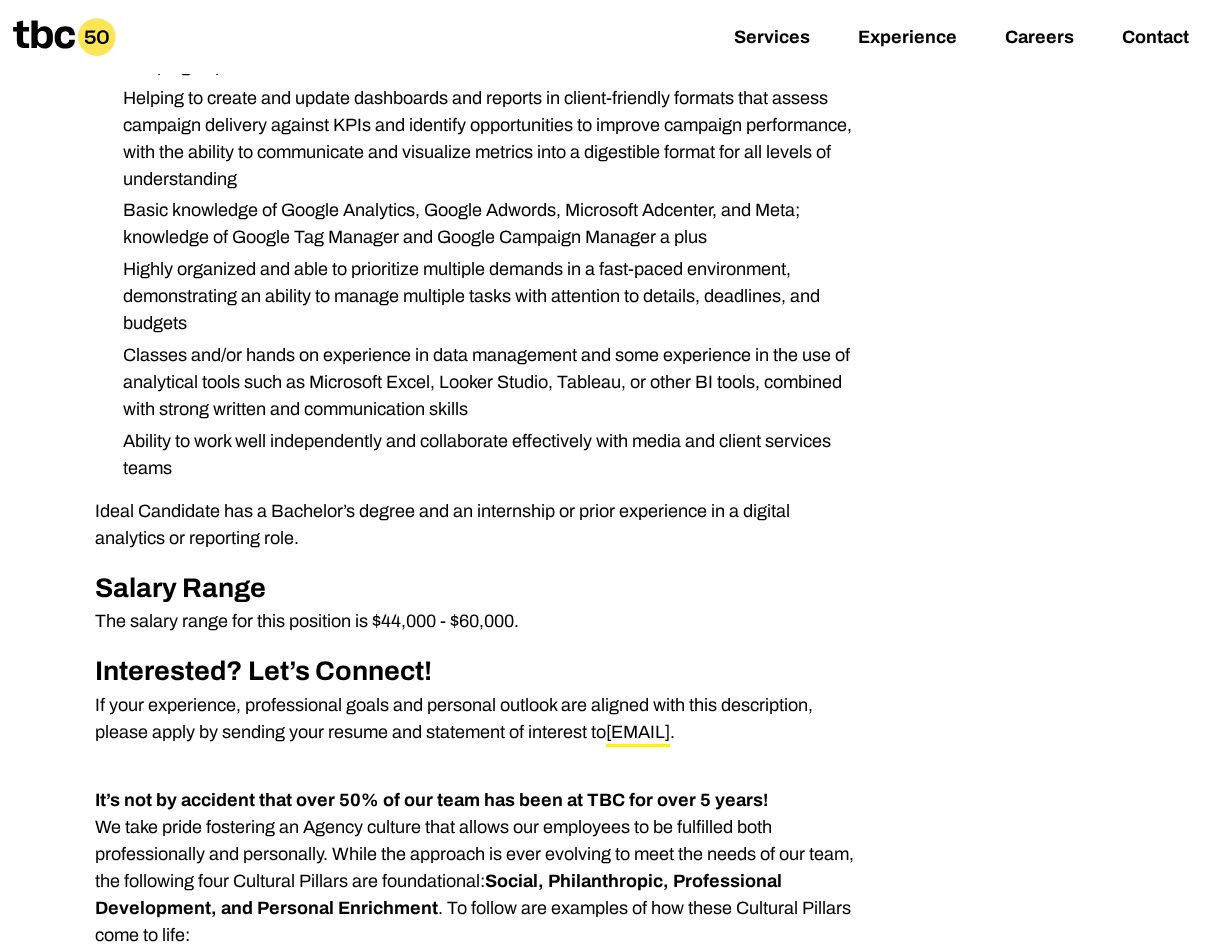 click on "We have an immediate opening for a Junior Digital Analyst in our media group.  TBC’s Junior Digital Analyst position is an opportunity perfect for highly motivated recent graduates or analysts early in their careers looking to learn about digital media and how campaign analytics can provide actionable insights to improve performance and inform digital strategies. Our Digital Analysts are adept at keeping their eyes on the data while at the same time being able to think big picture and make our client’s dollars work harder. Job requirements are as follows: Managing and compiling media campaign data from various campaign platforms while learning to develop KPI frameworks and digital analytics tagging recommendations to support the collection of the data needed for reporting Basic knowledge of Google Analytics, Google Adwords, Microsoft Adcenter, and Meta; knowledge of Google Tag Manager and Google Campaign Manager a plus Salary Range The salary range for this position is $44,000 - $60,000. [EMAIL]" at bounding box center [479, 227] 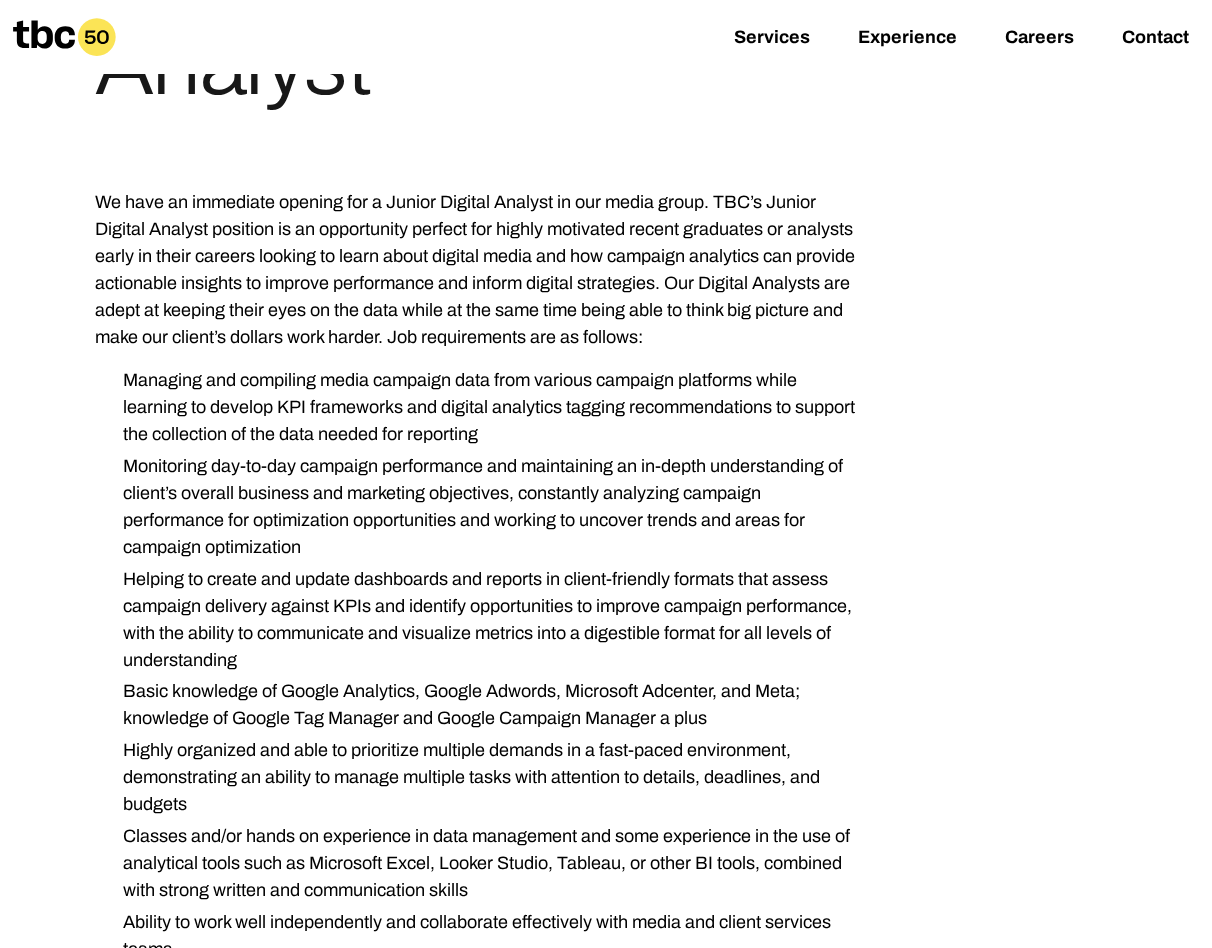 scroll, scrollTop: 341, scrollLeft: 0, axis: vertical 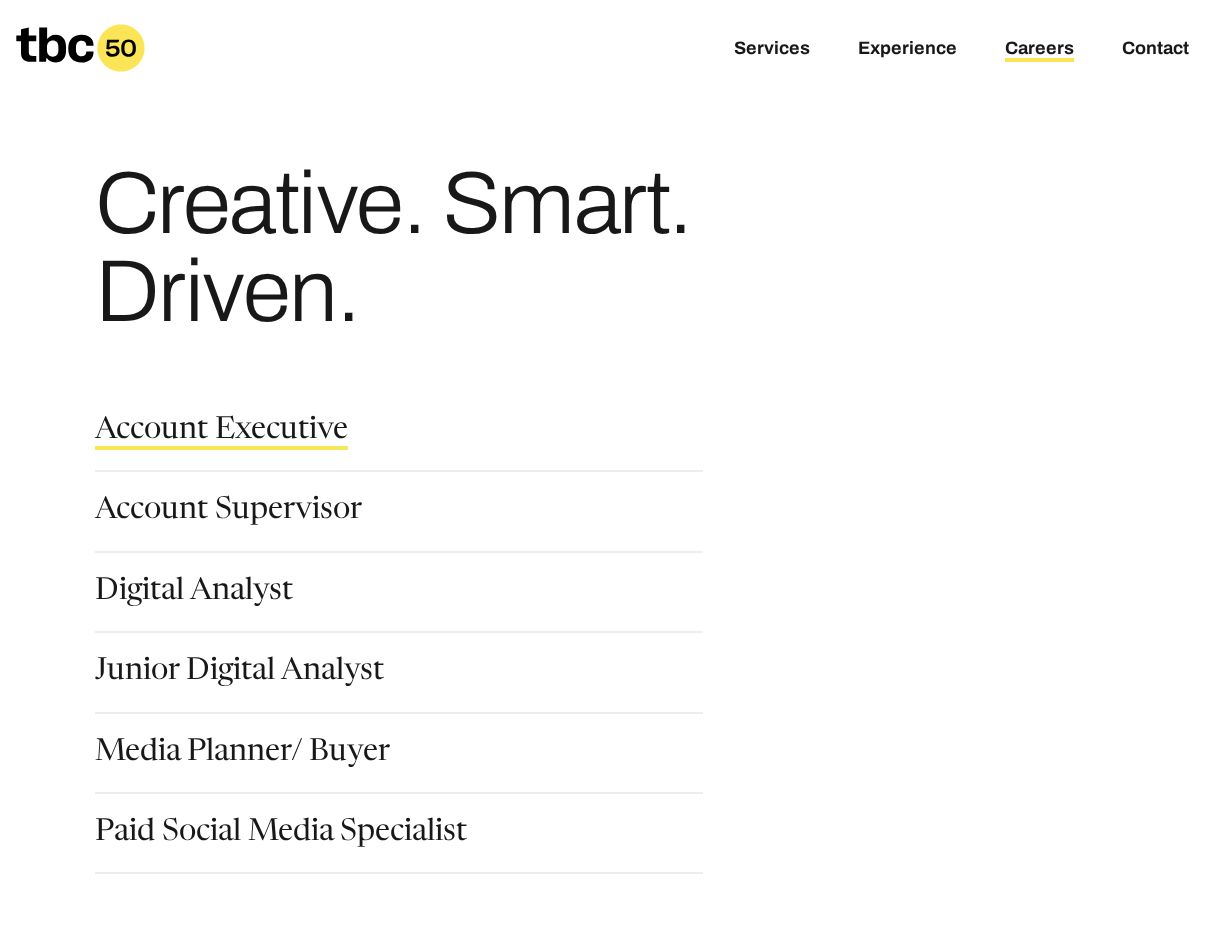 click on "Account Executive" at bounding box center (221, 433) 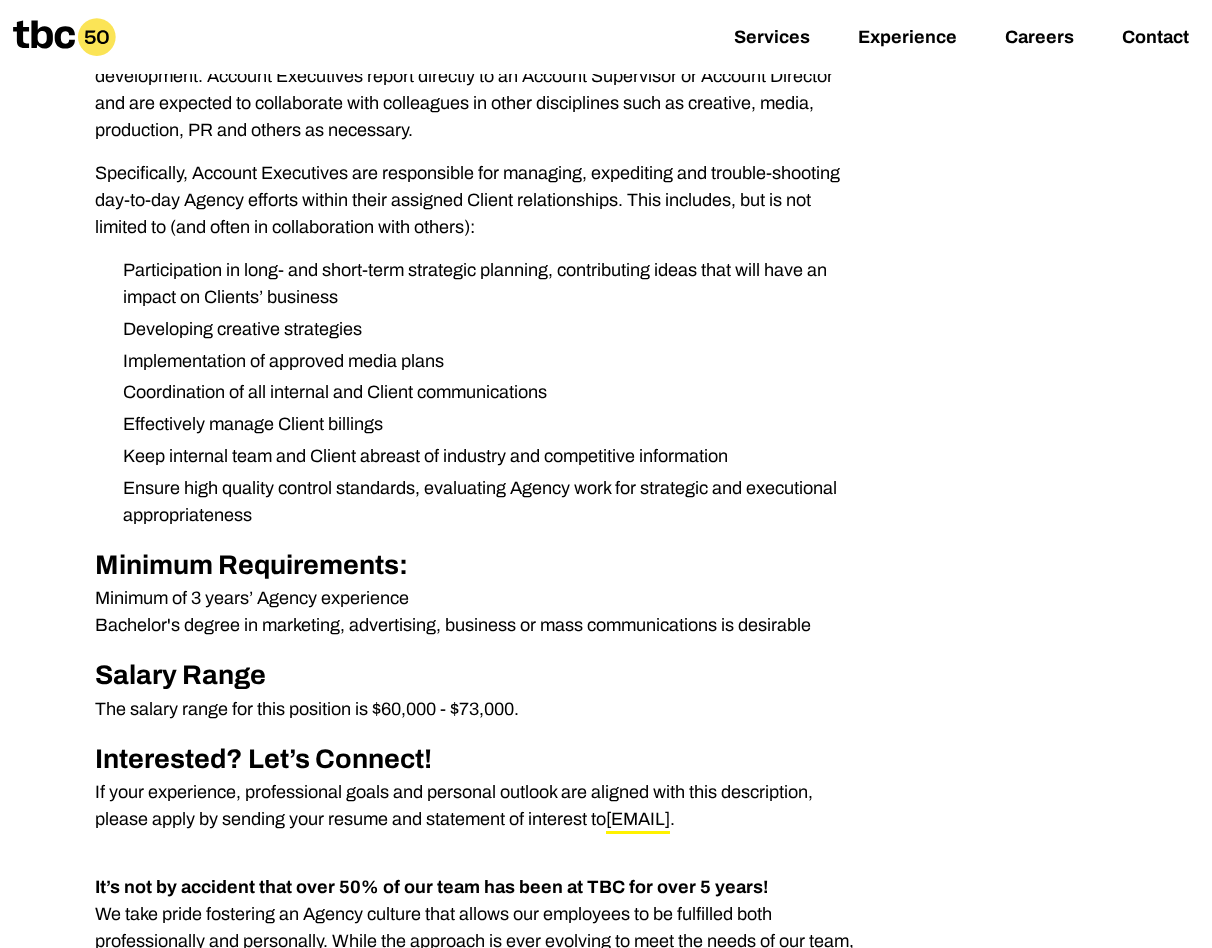 scroll, scrollTop: 641, scrollLeft: 0, axis: vertical 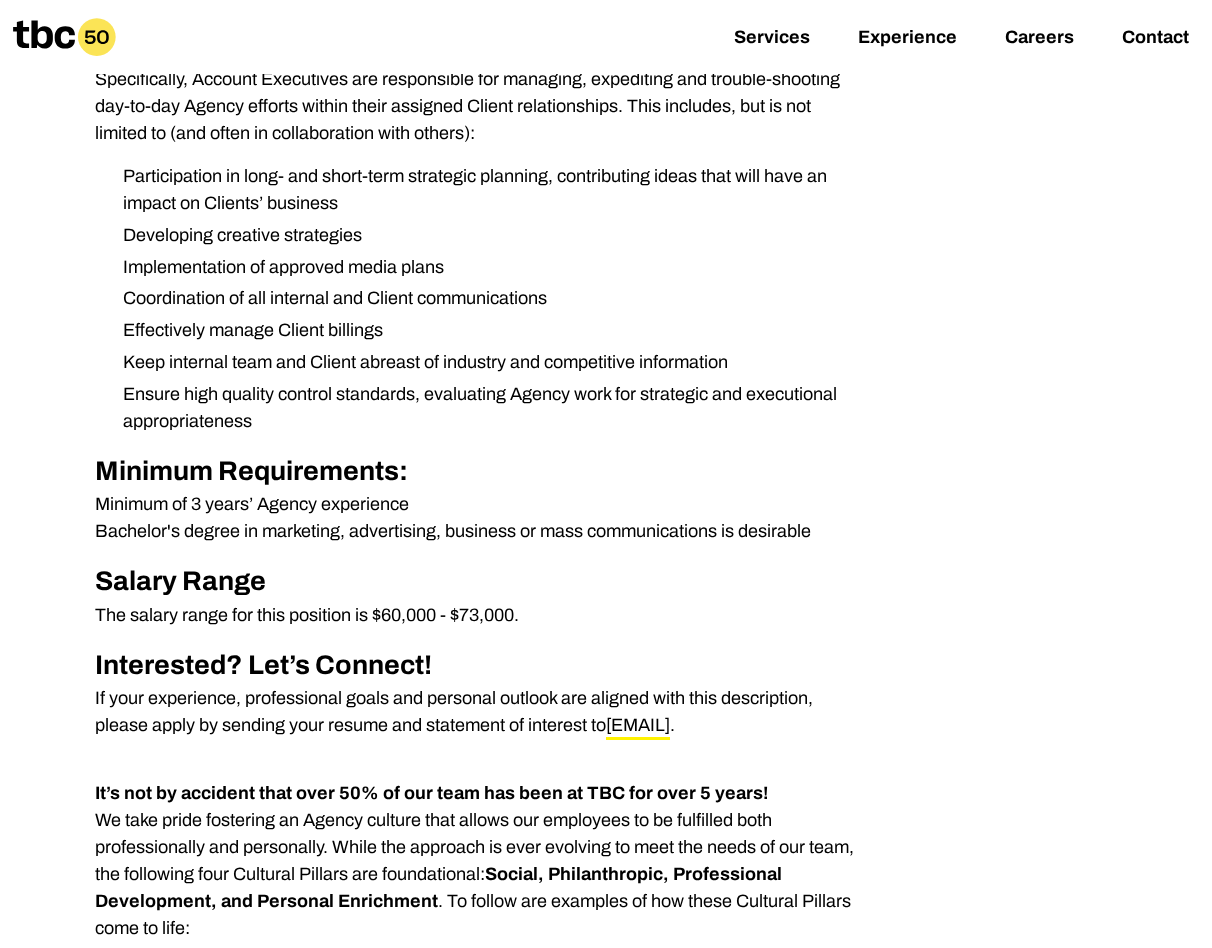 drag, startPoint x: 516, startPoint y: 615, endPoint x: 371, endPoint y: 615, distance: 145 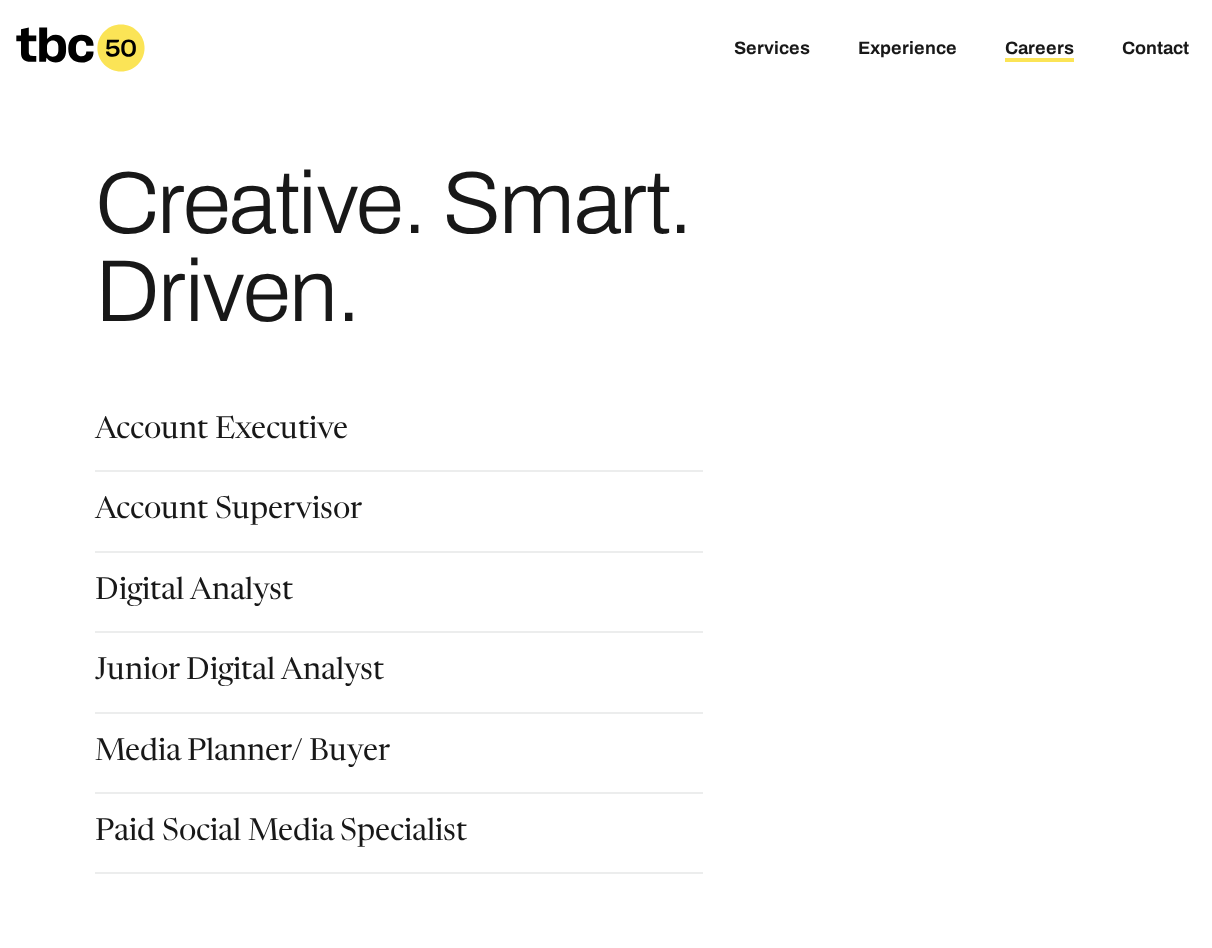 click on "Account Executive" at bounding box center (415, 456) 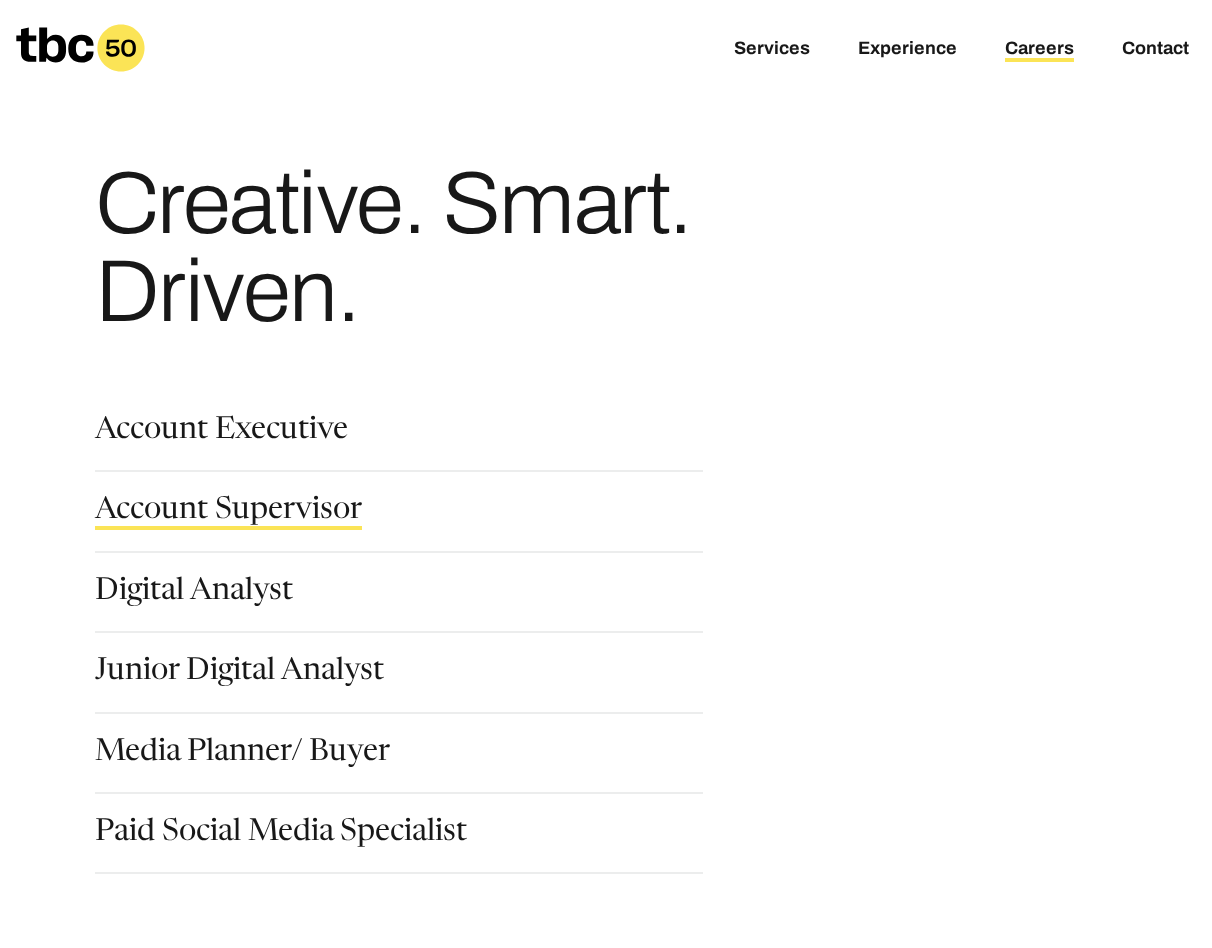 click on "Account Supervisor" at bounding box center (228, 513) 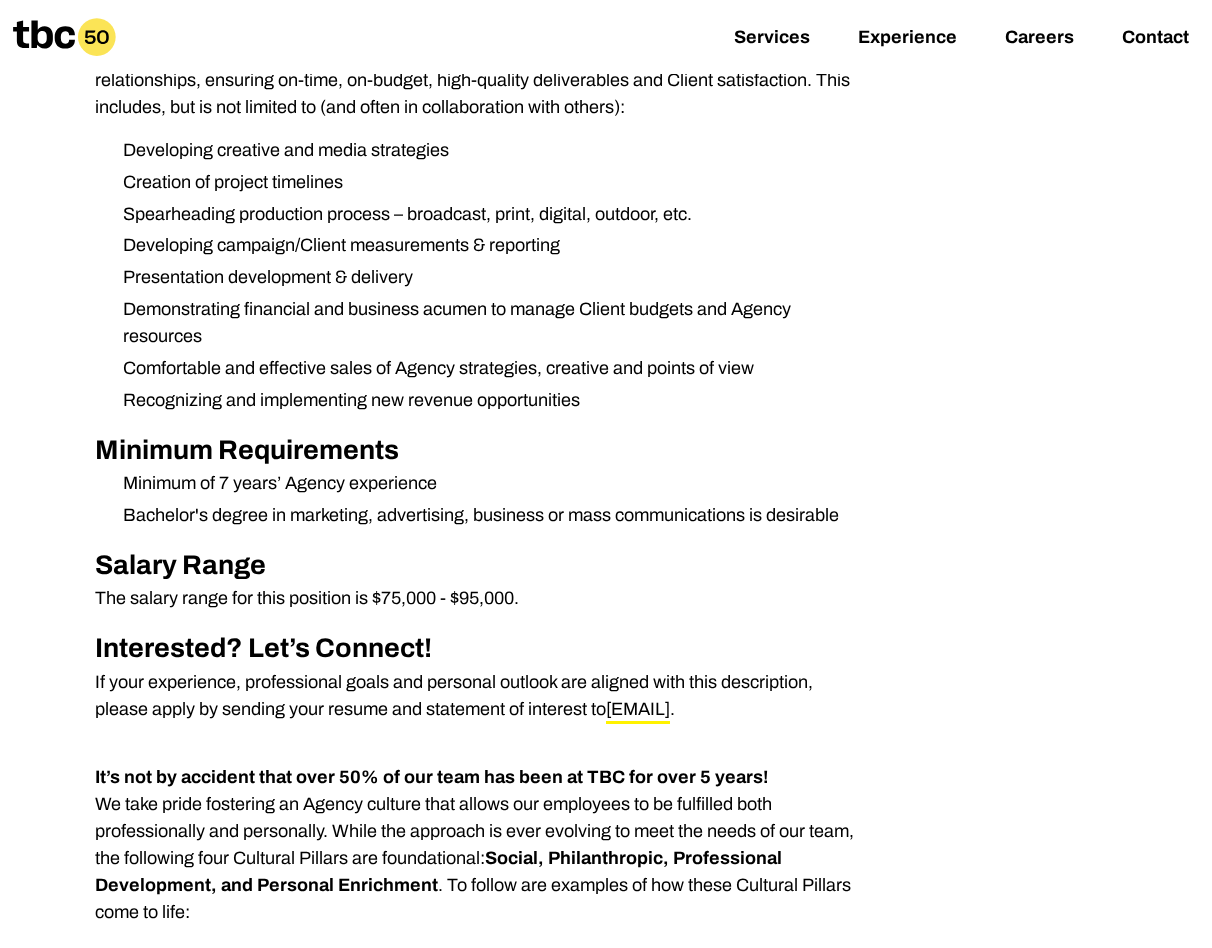 scroll, scrollTop: 681, scrollLeft: 0, axis: vertical 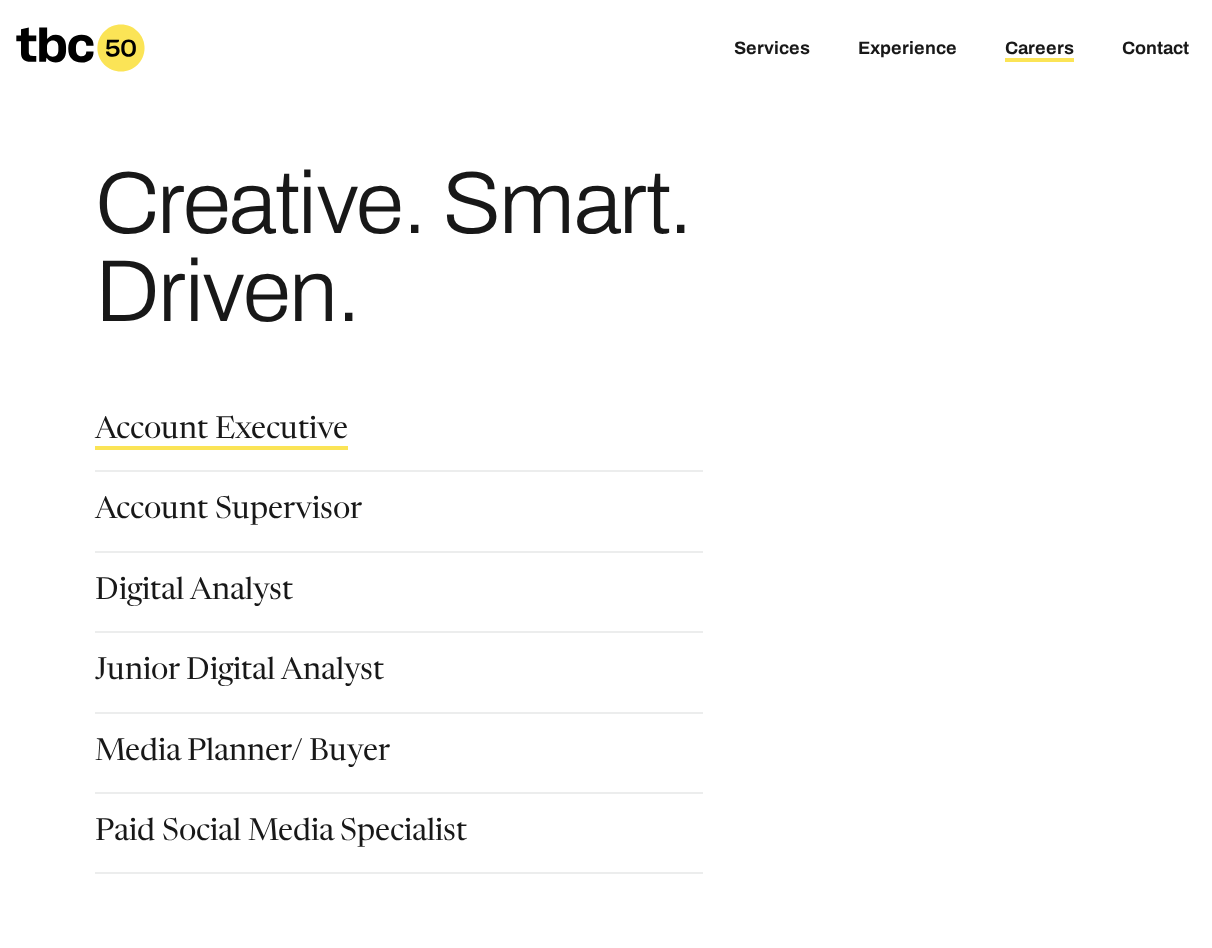 click on "Account Executive" at bounding box center (221, 433) 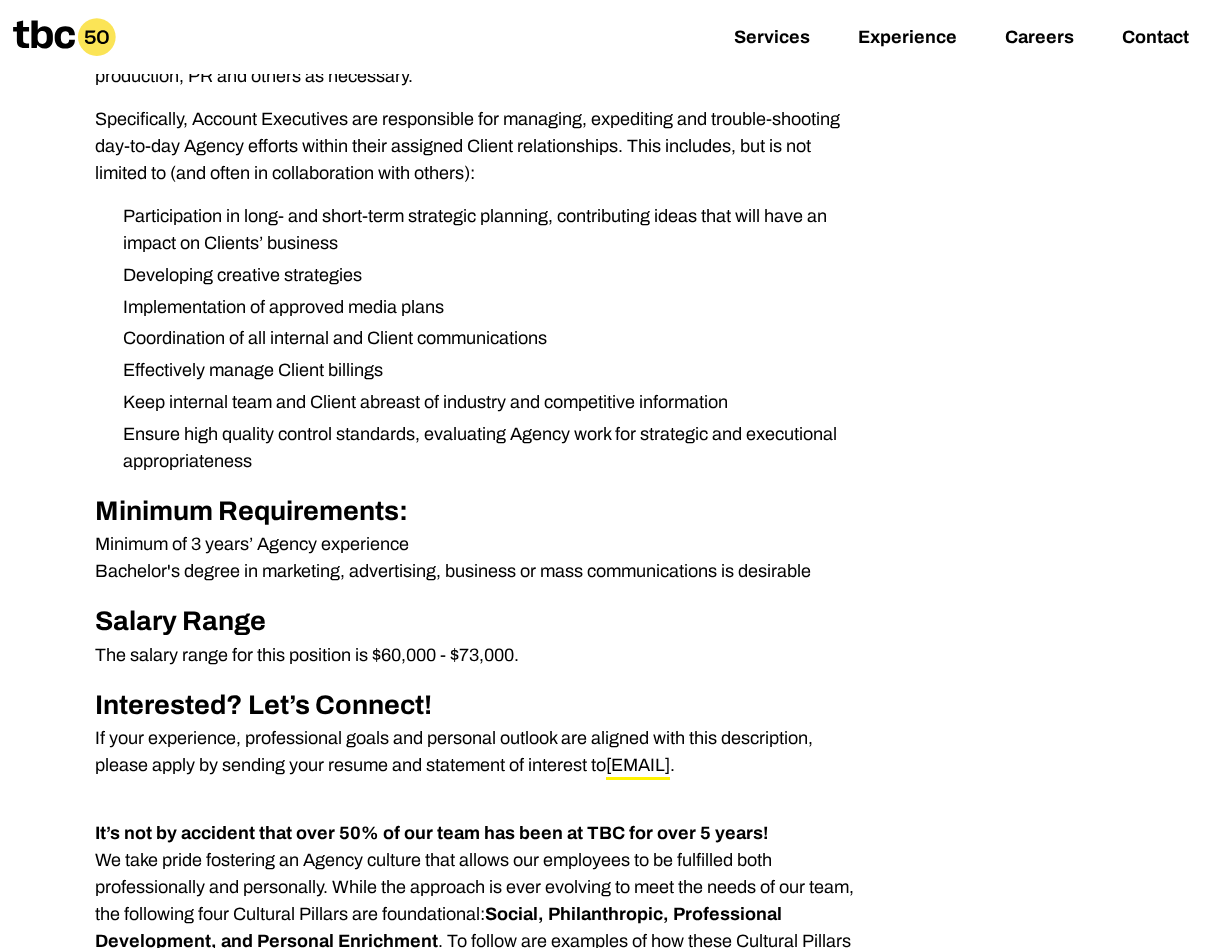 scroll, scrollTop: 607, scrollLeft: 0, axis: vertical 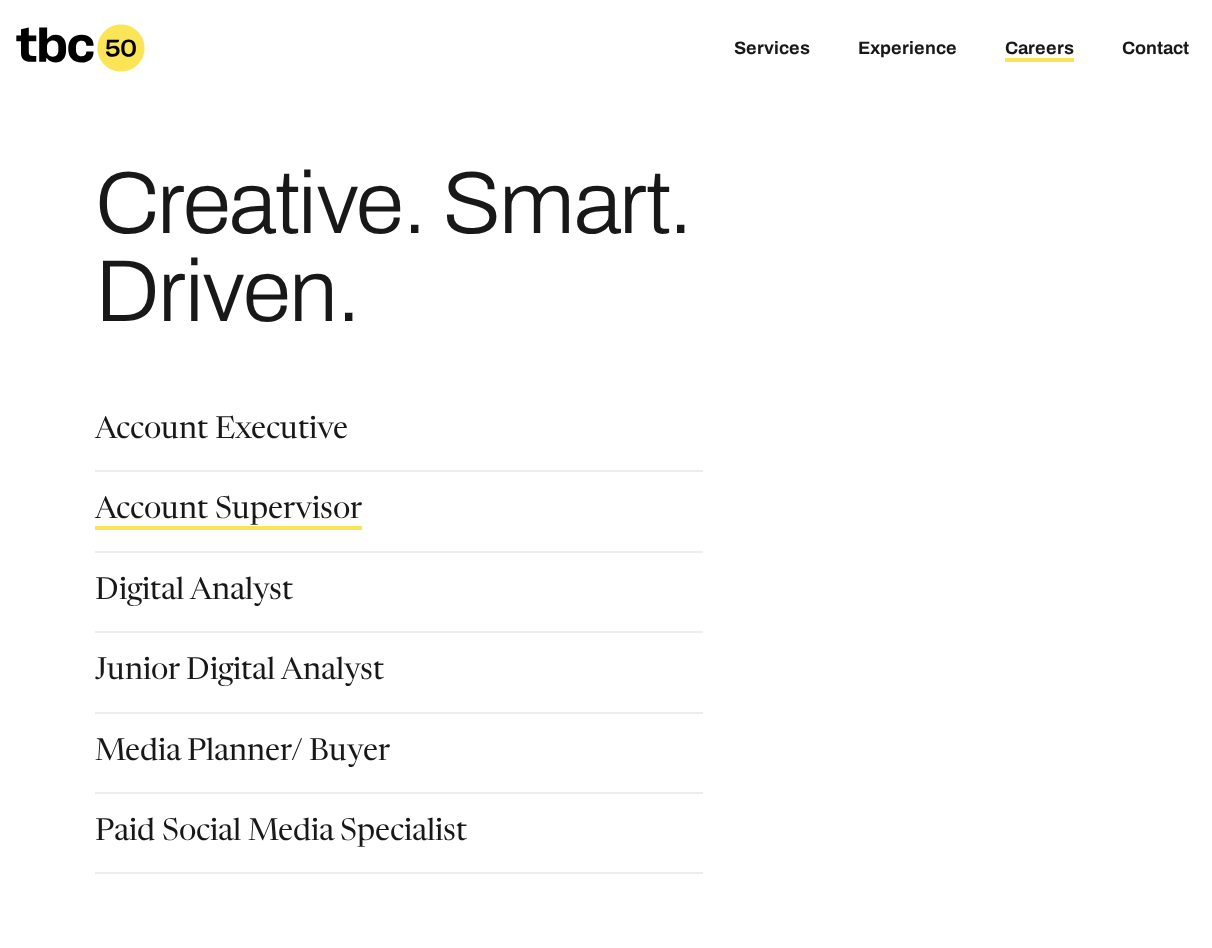 click on "Account Supervisor" at bounding box center (228, 513) 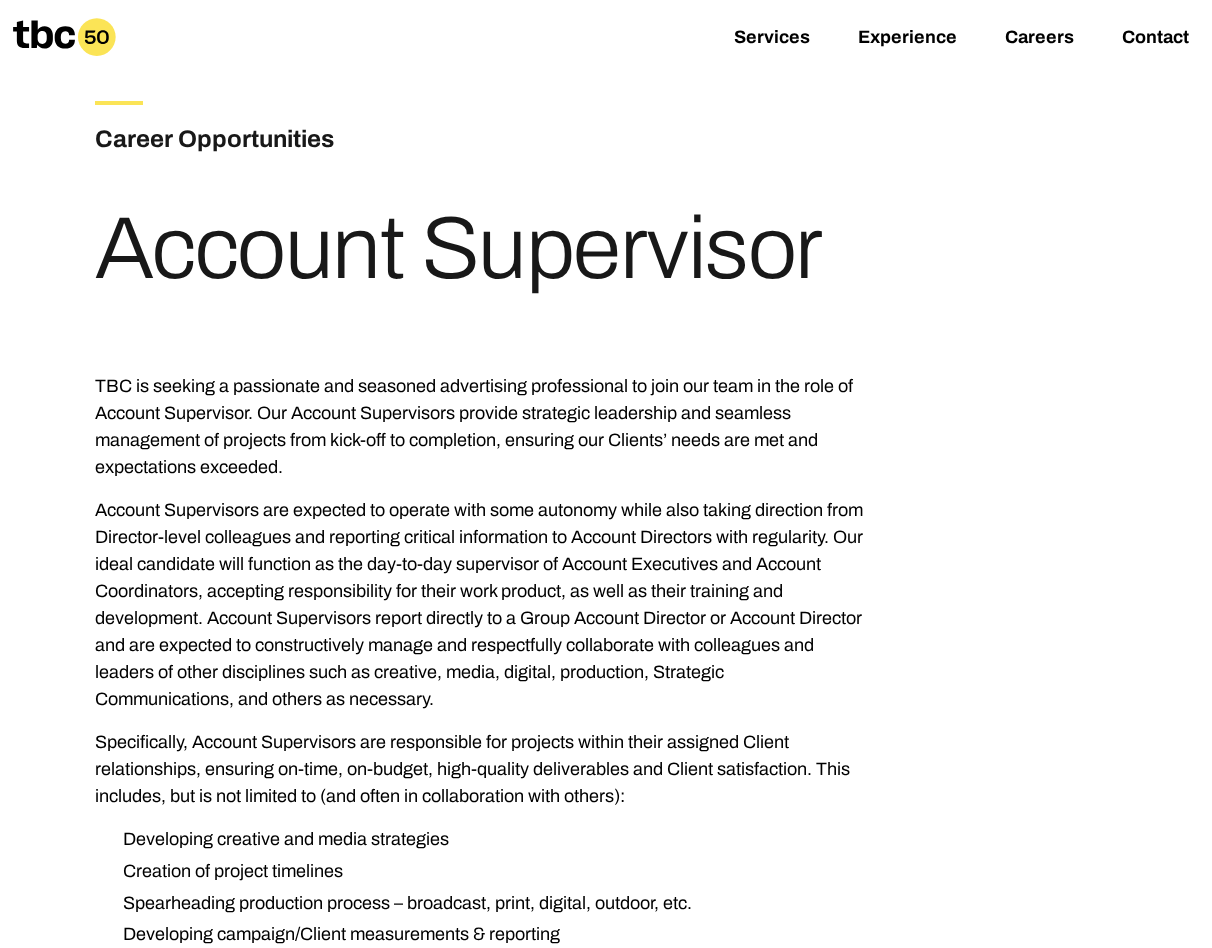 scroll, scrollTop: 61, scrollLeft: 0, axis: vertical 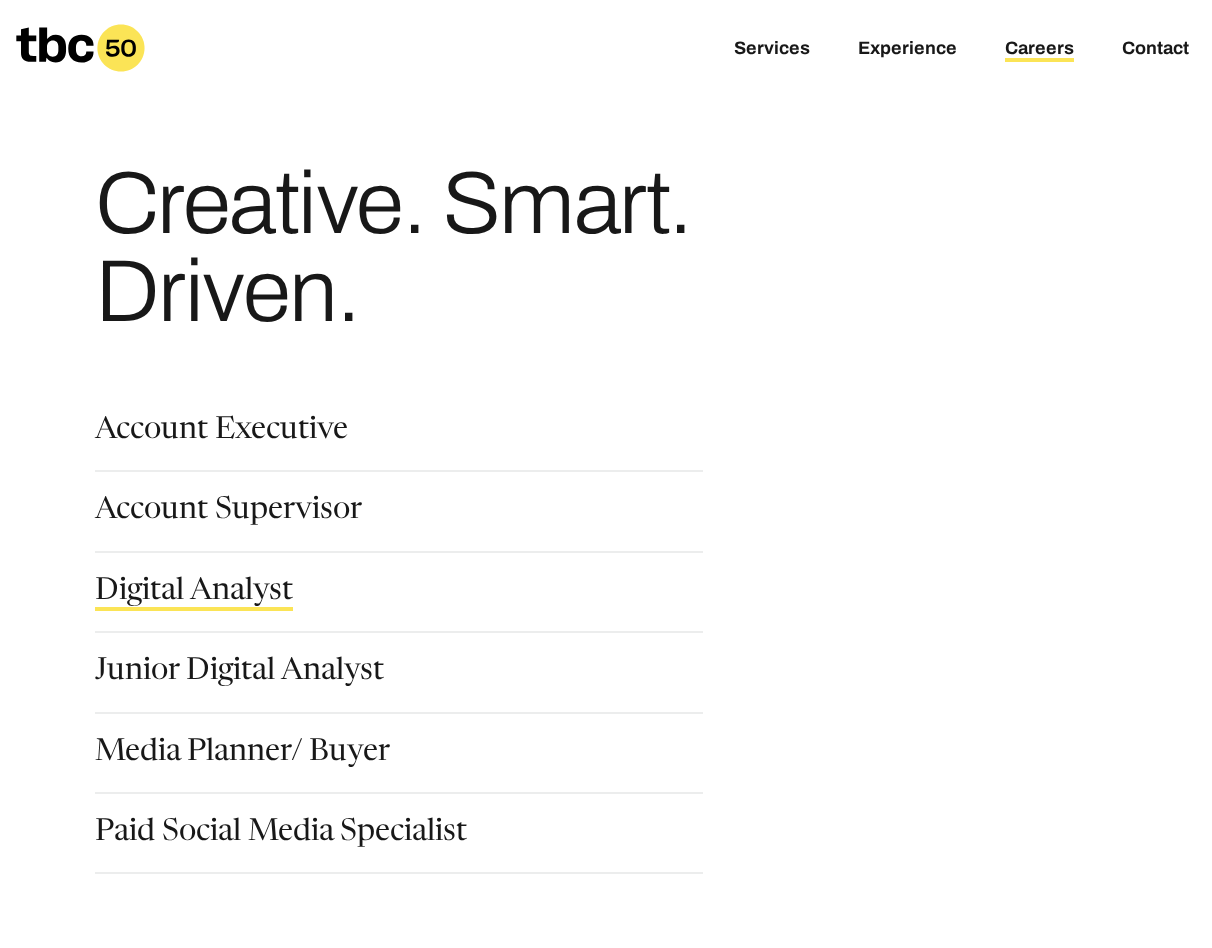 click on "Digital Analyst" at bounding box center [194, 594] 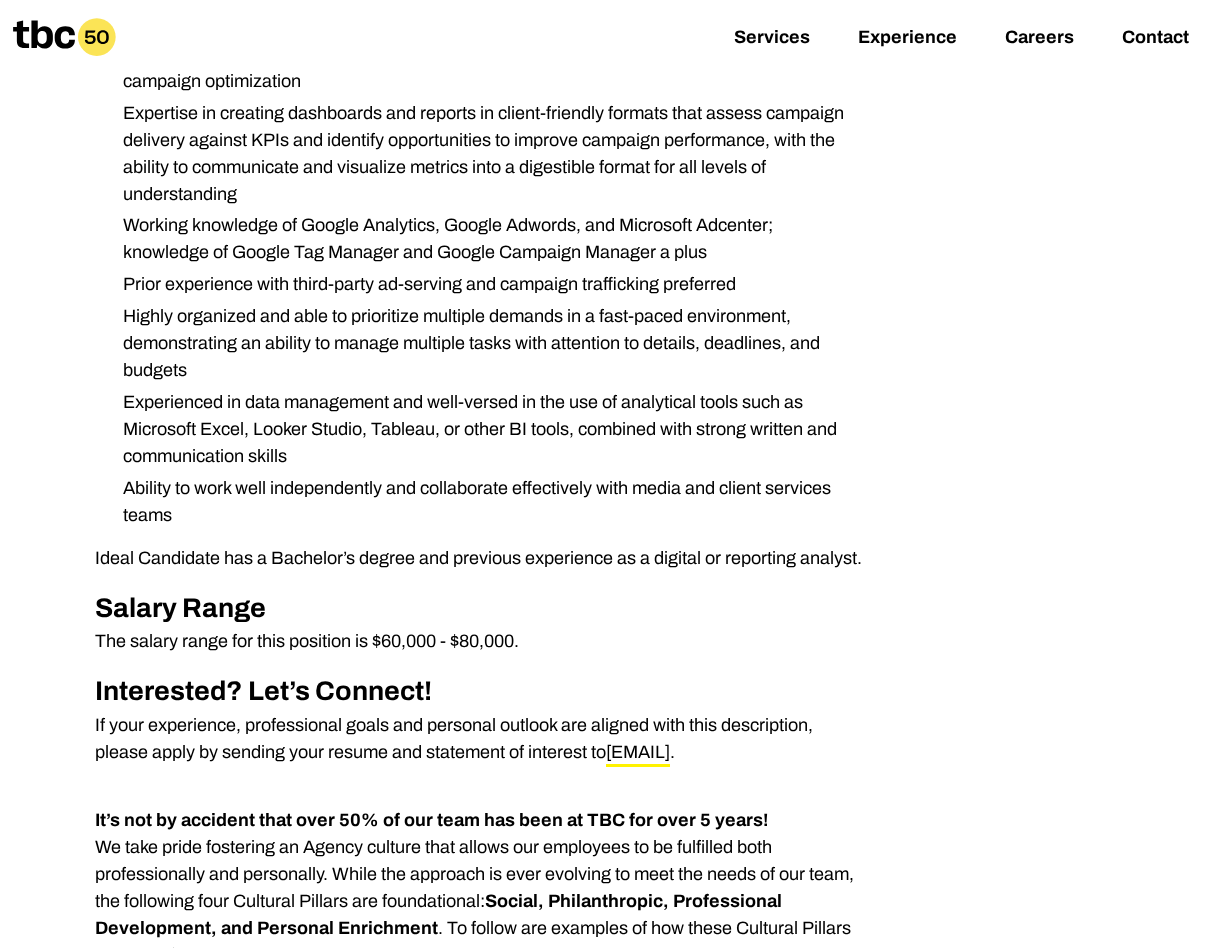 scroll, scrollTop: 630, scrollLeft: 0, axis: vertical 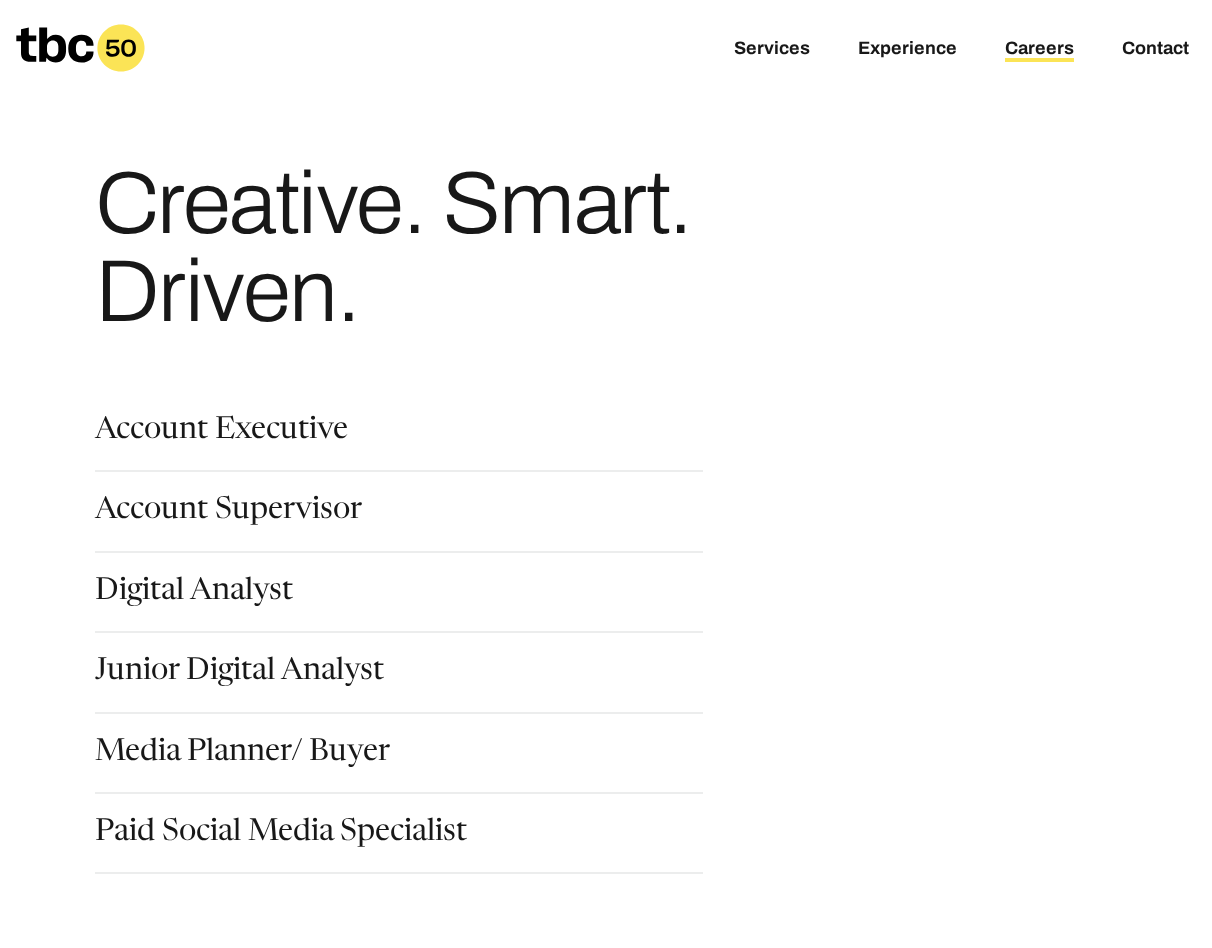 click on "Junior Digital Analyst" at bounding box center [415, 697] 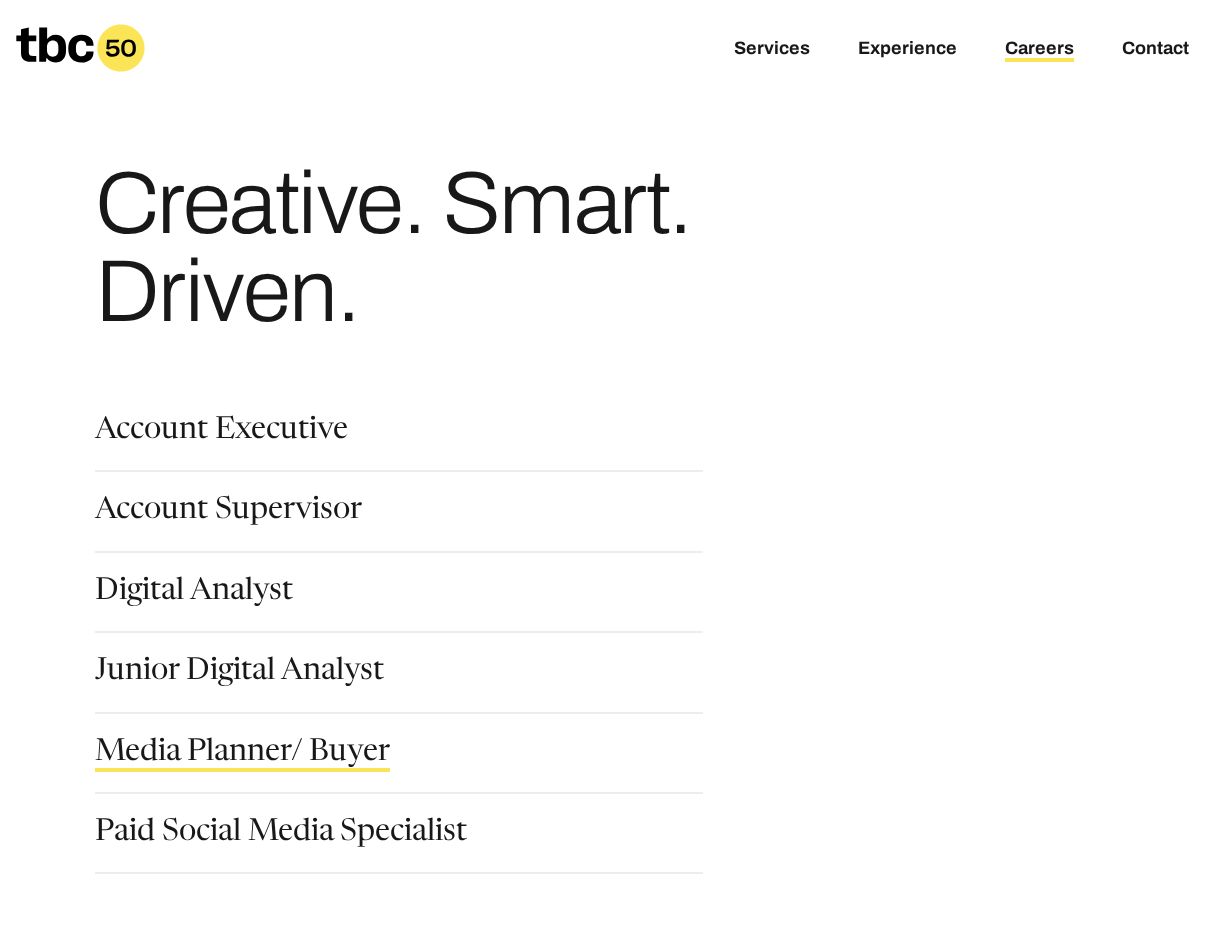 click on "Media Planner/ Buyer" at bounding box center (242, 755) 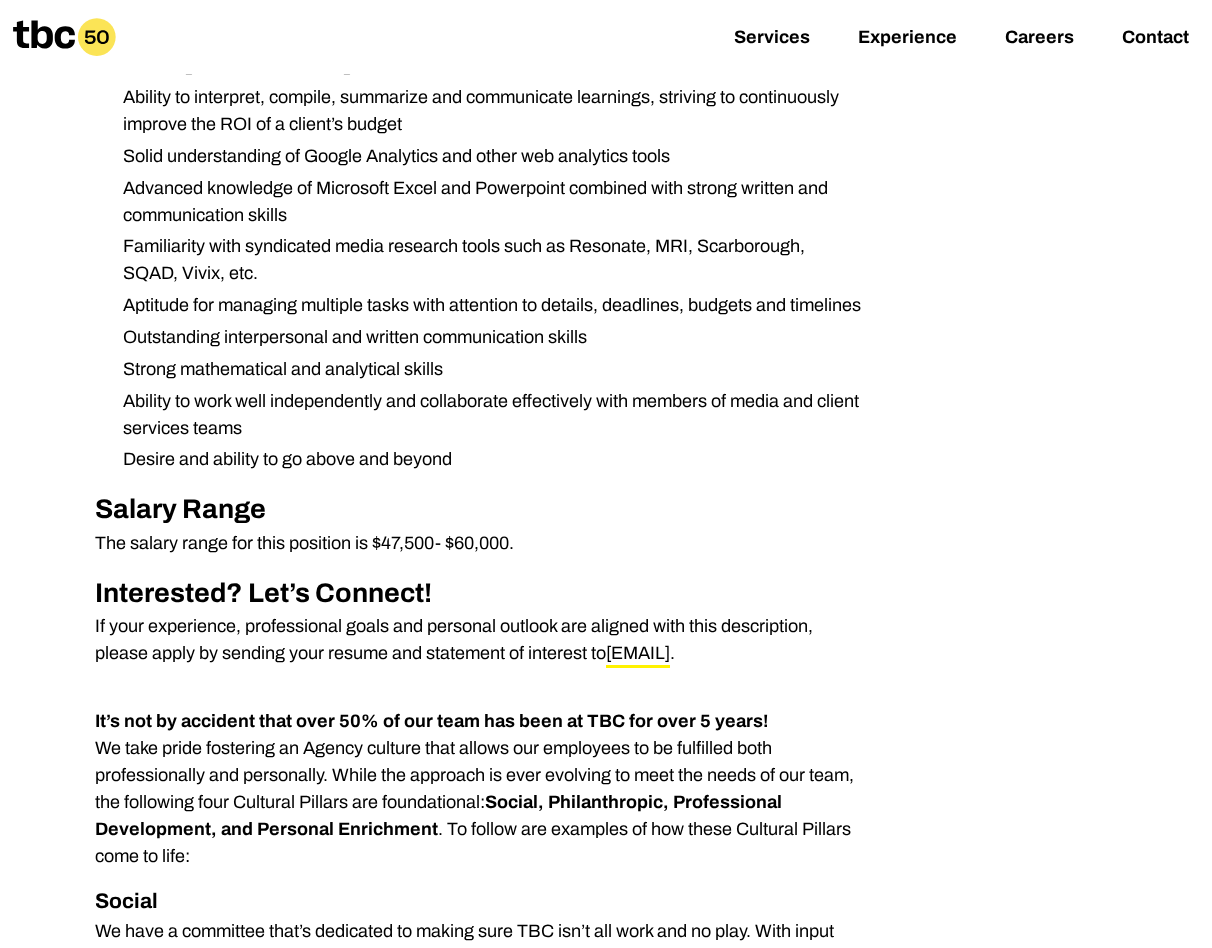 scroll, scrollTop: 1555, scrollLeft: 0, axis: vertical 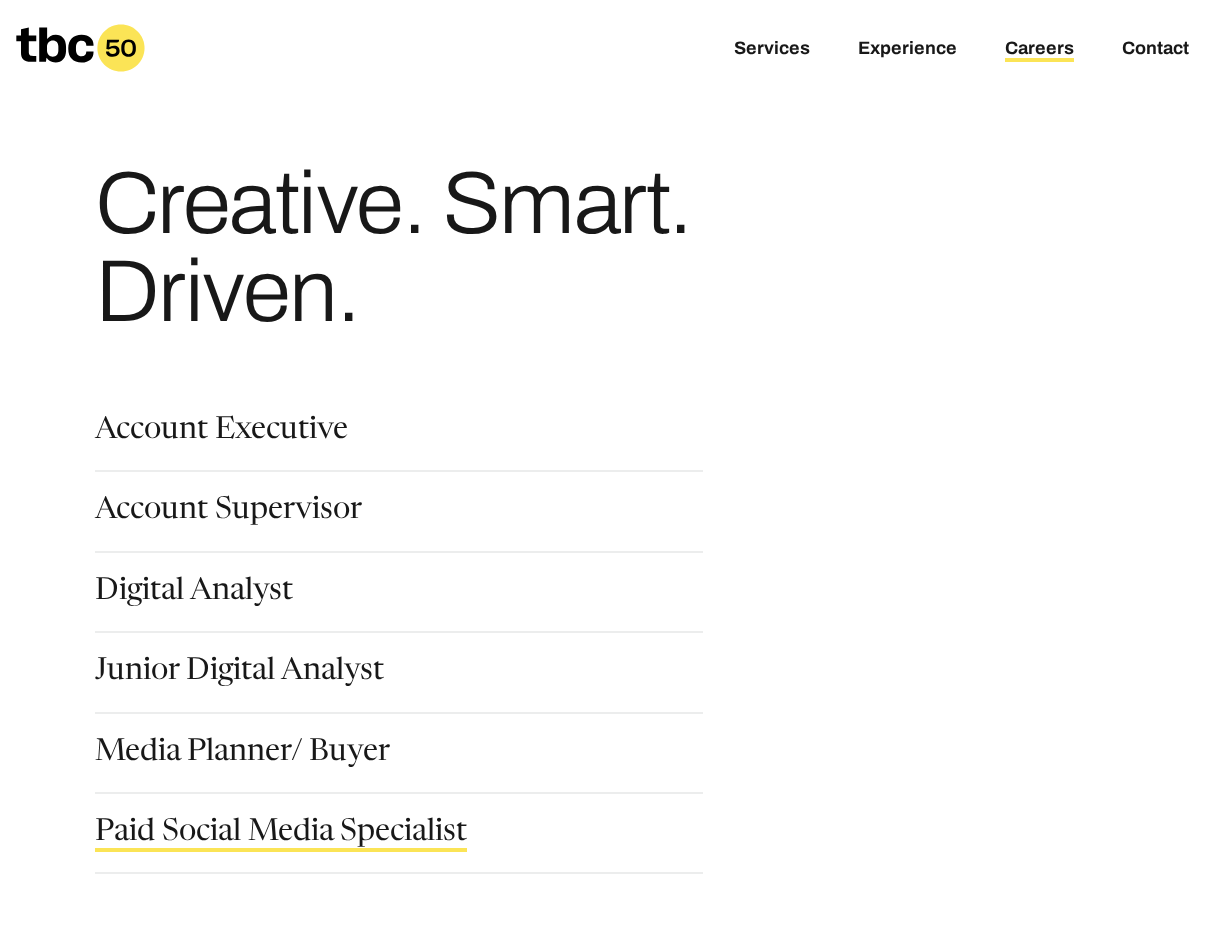 click on "Paid Social Media Specialist" at bounding box center [281, 835] 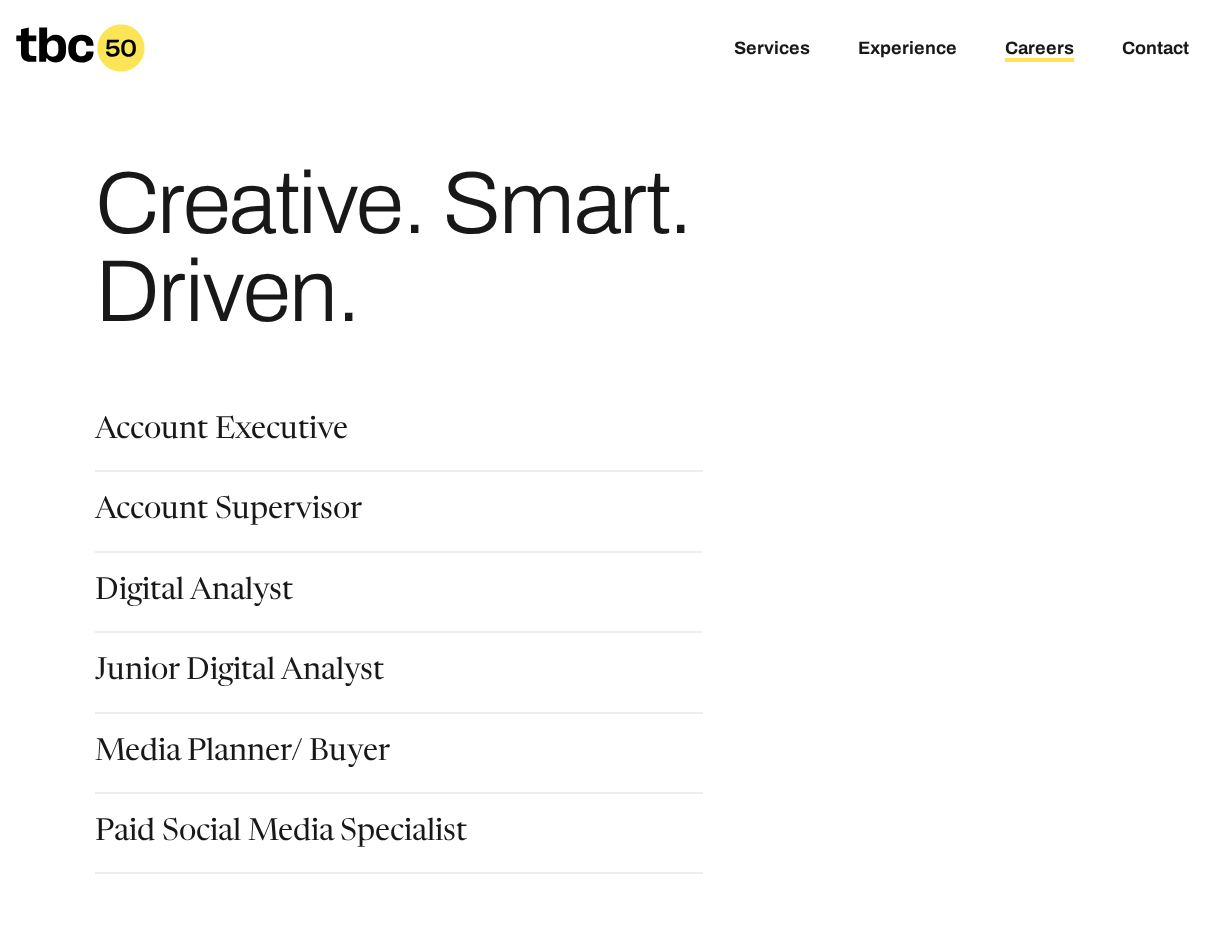 click on "Media Planner/ Buyer" at bounding box center [415, 778] 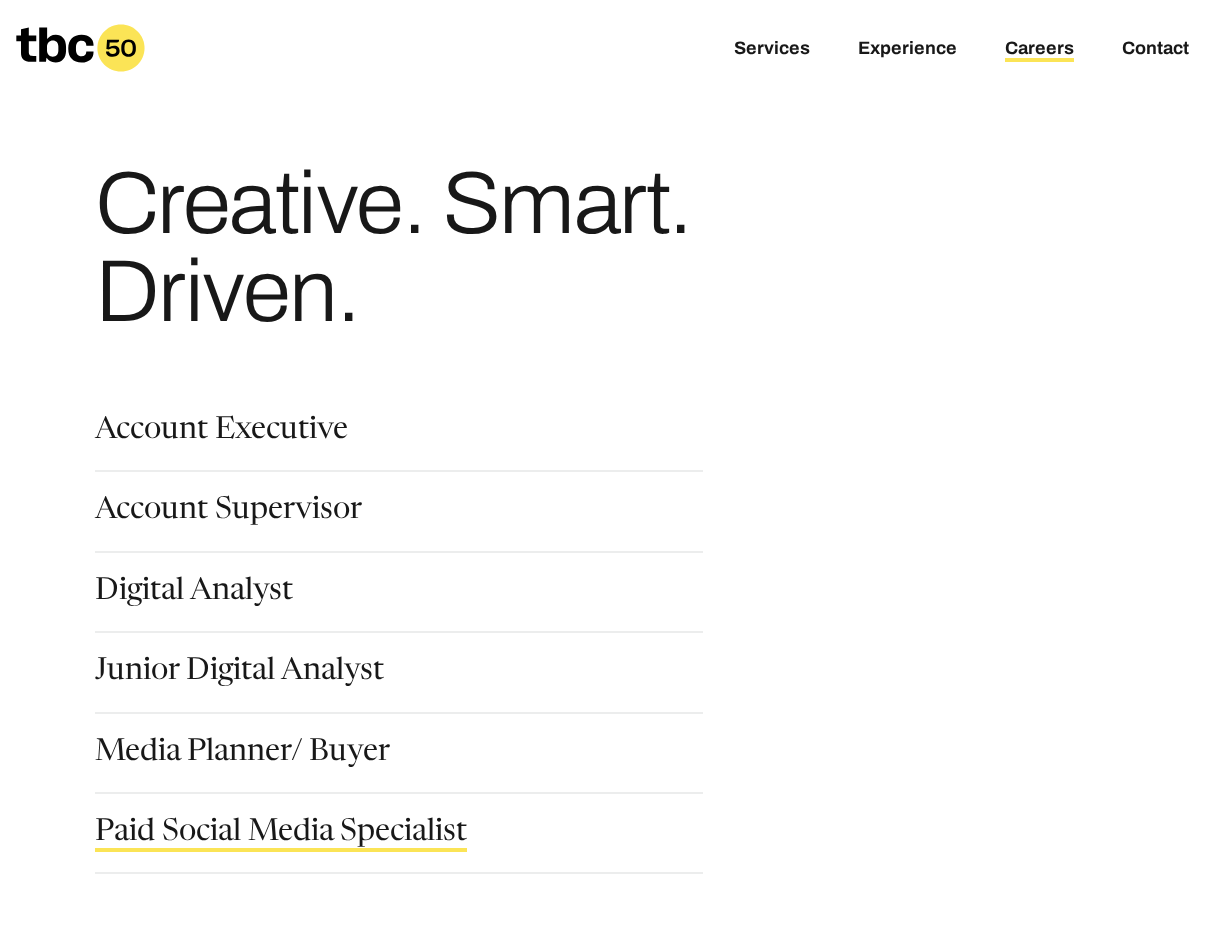 click on "Paid Social Media Specialist" at bounding box center (281, 835) 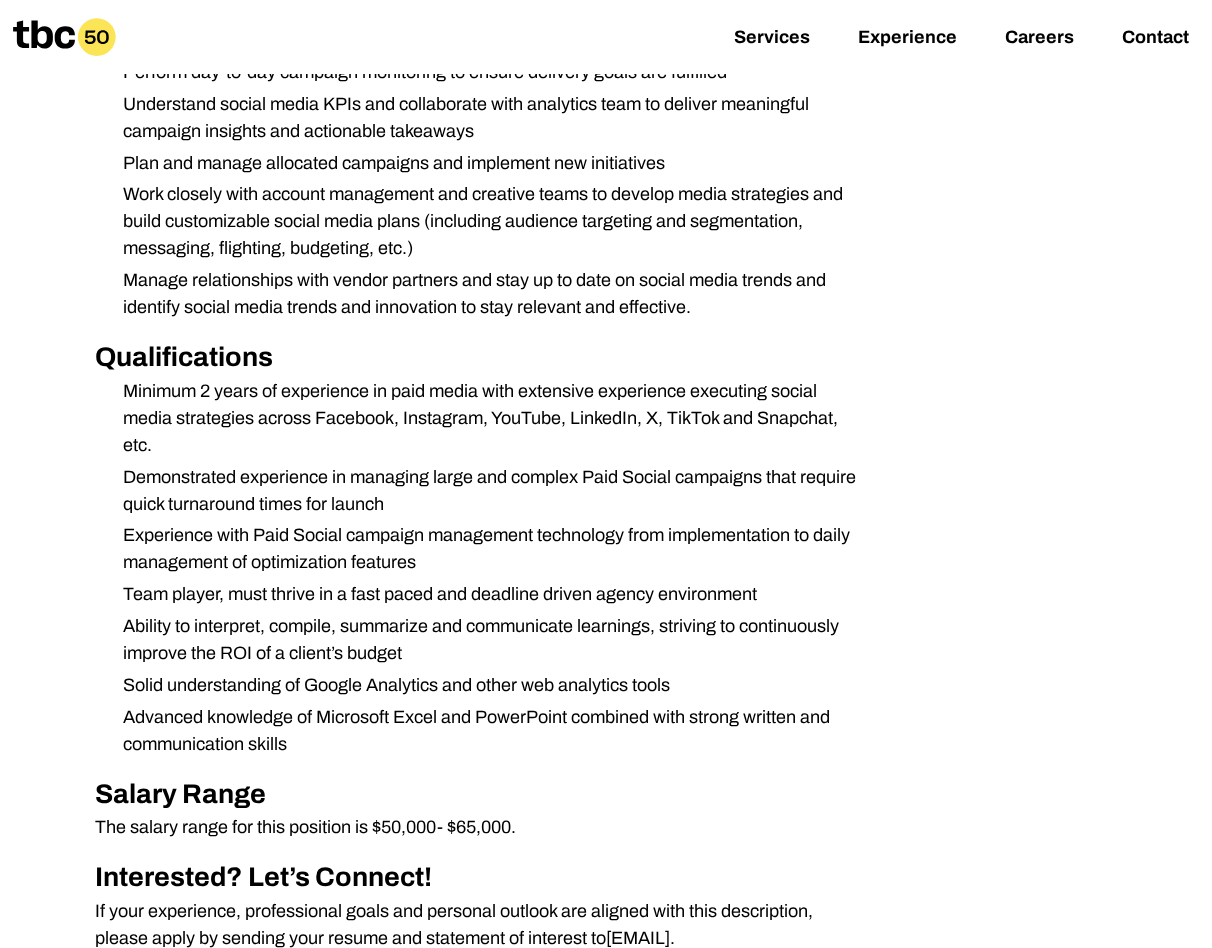 scroll, scrollTop: 5, scrollLeft: 0, axis: vertical 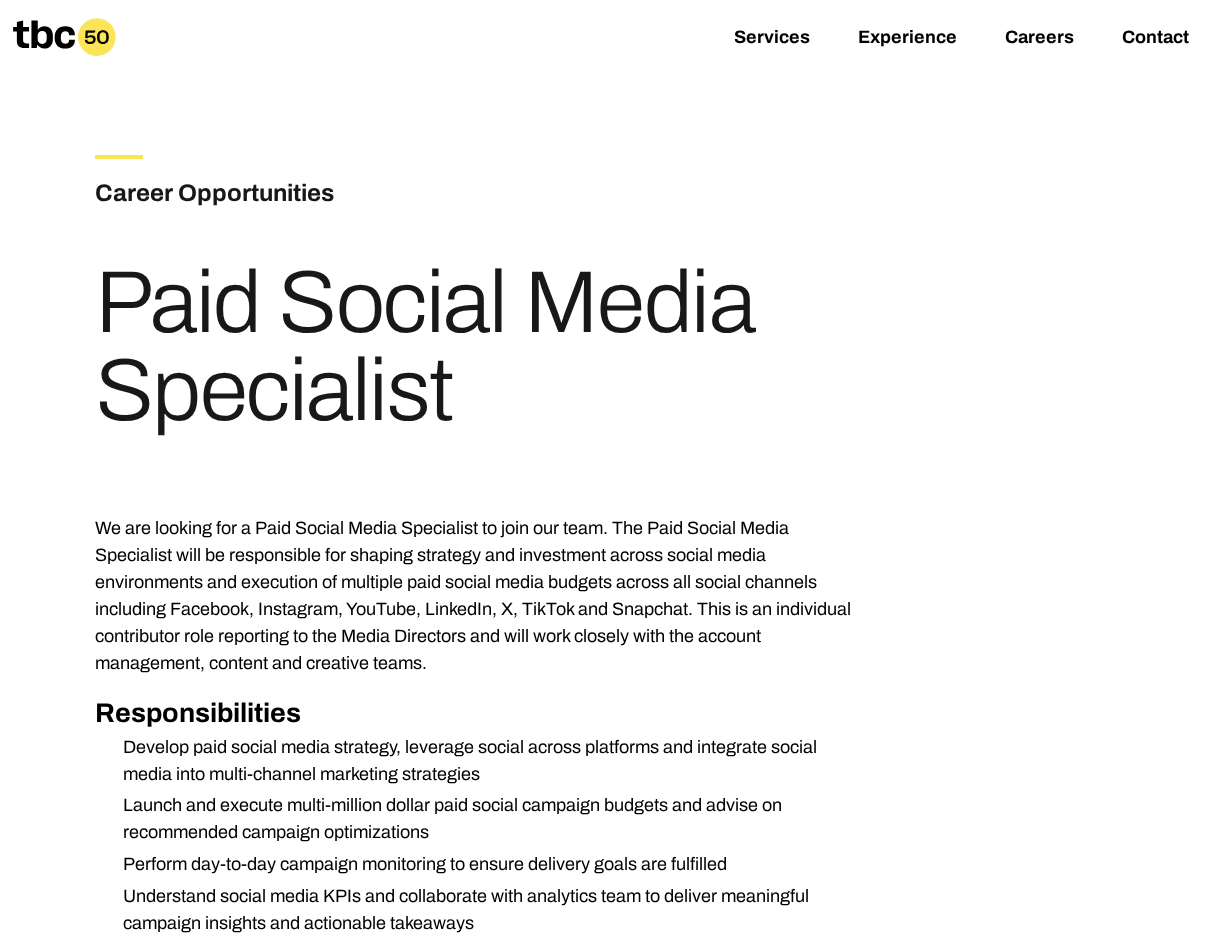 drag, startPoint x: 277, startPoint y: 317, endPoint x: 478, endPoint y: 412, distance: 222.3196 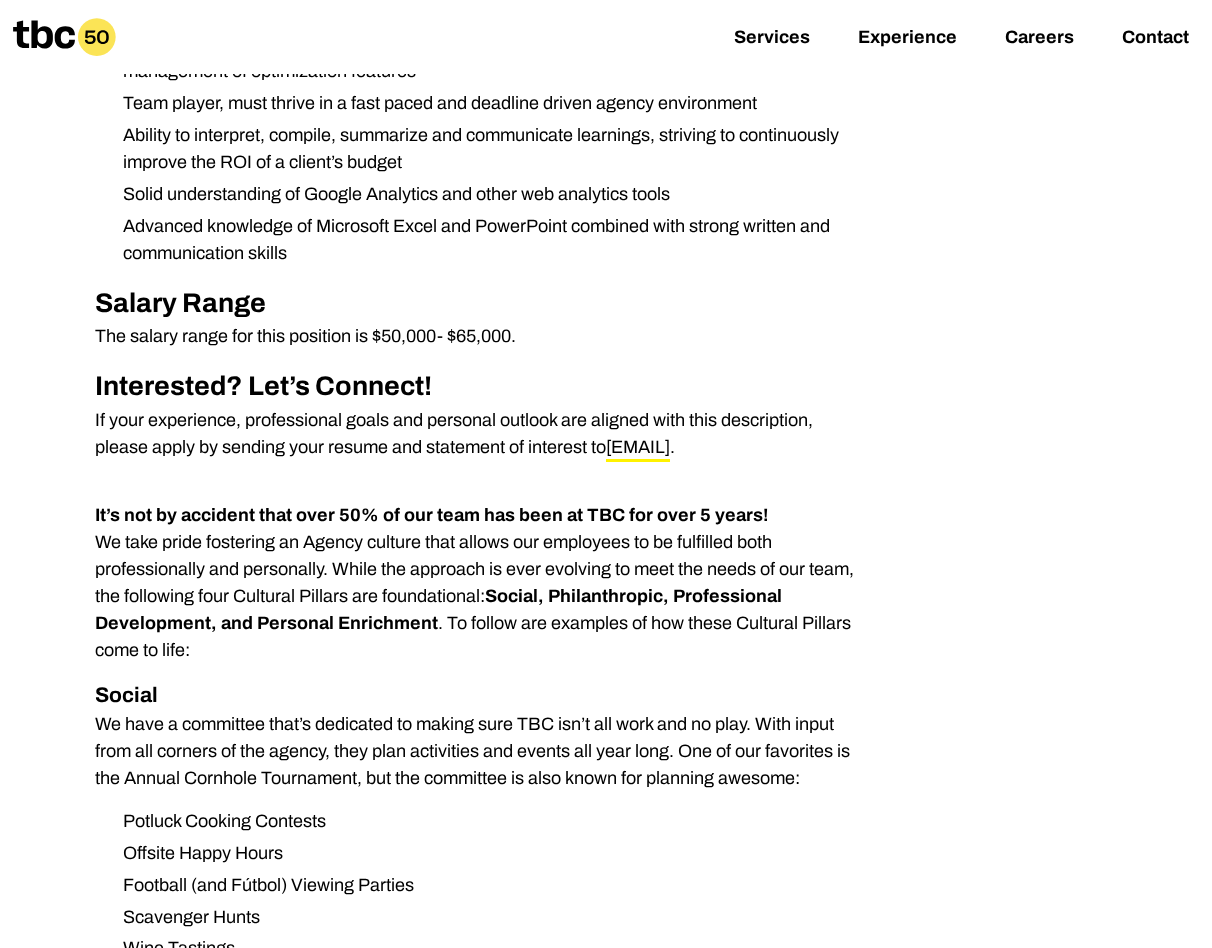 scroll, scrollTop: 1295, scrollLeft: 0, axis: vertical 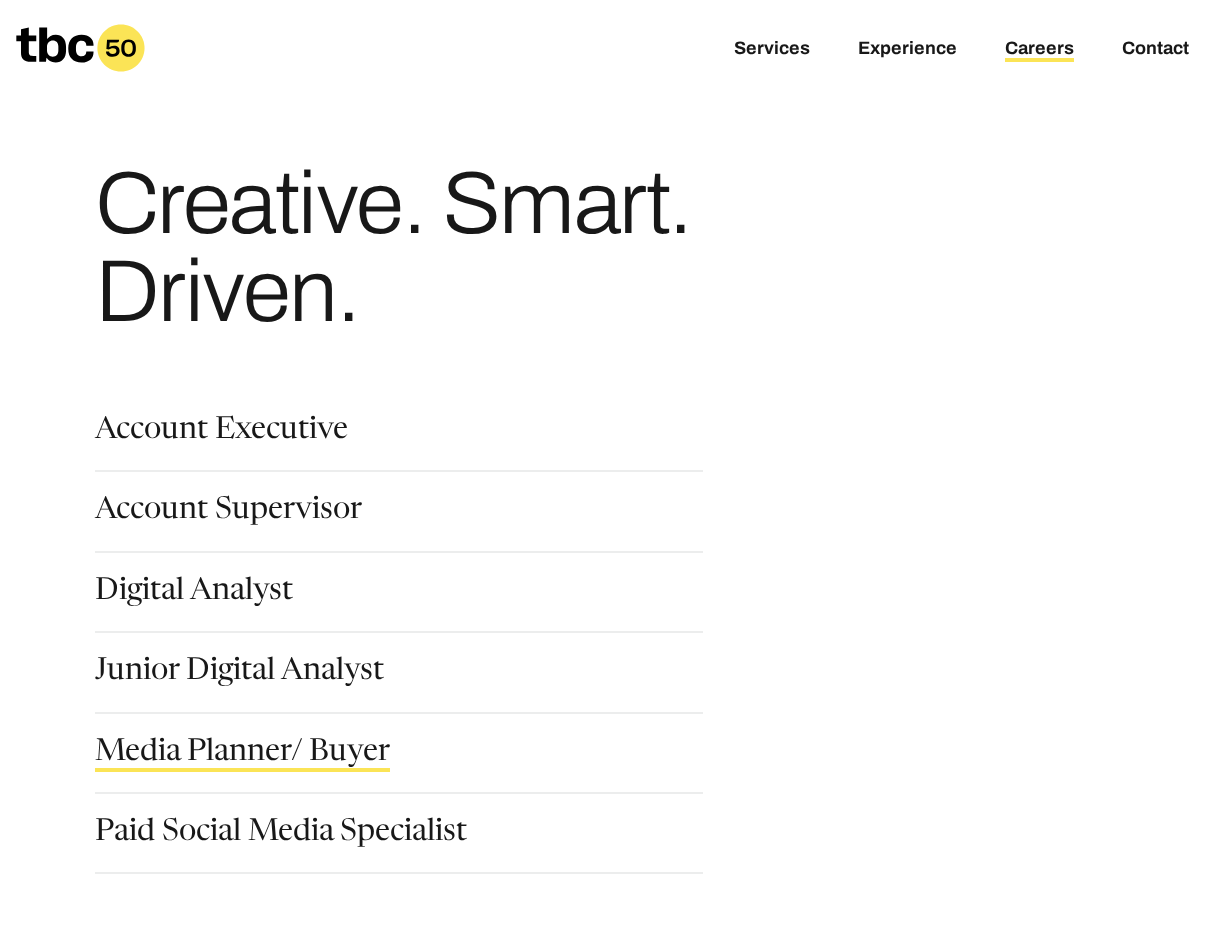click on "Media Planner/ Buyer" at bounding box center (242, 755) 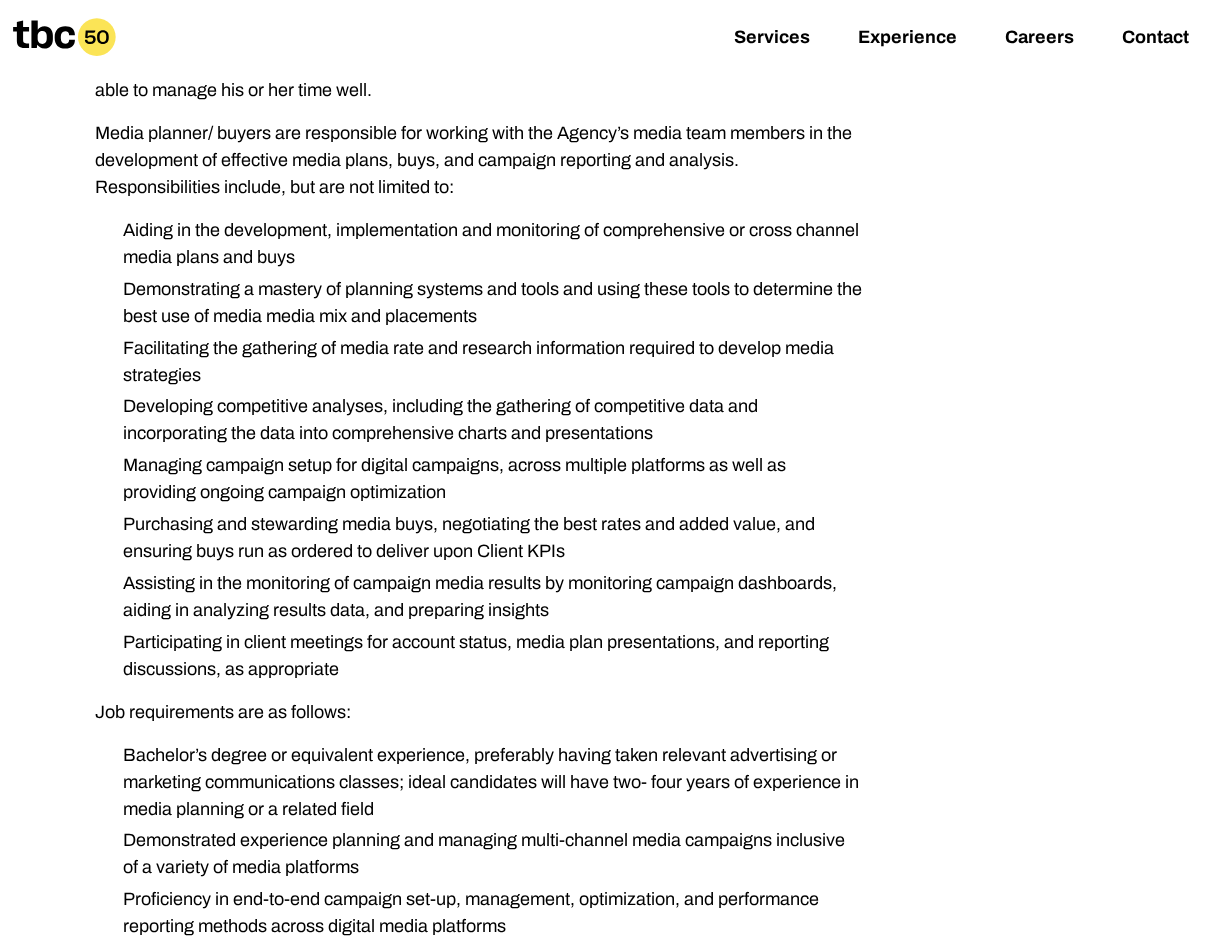 scroll, scrollTop: 0, scrollLeft: 0, axis: both 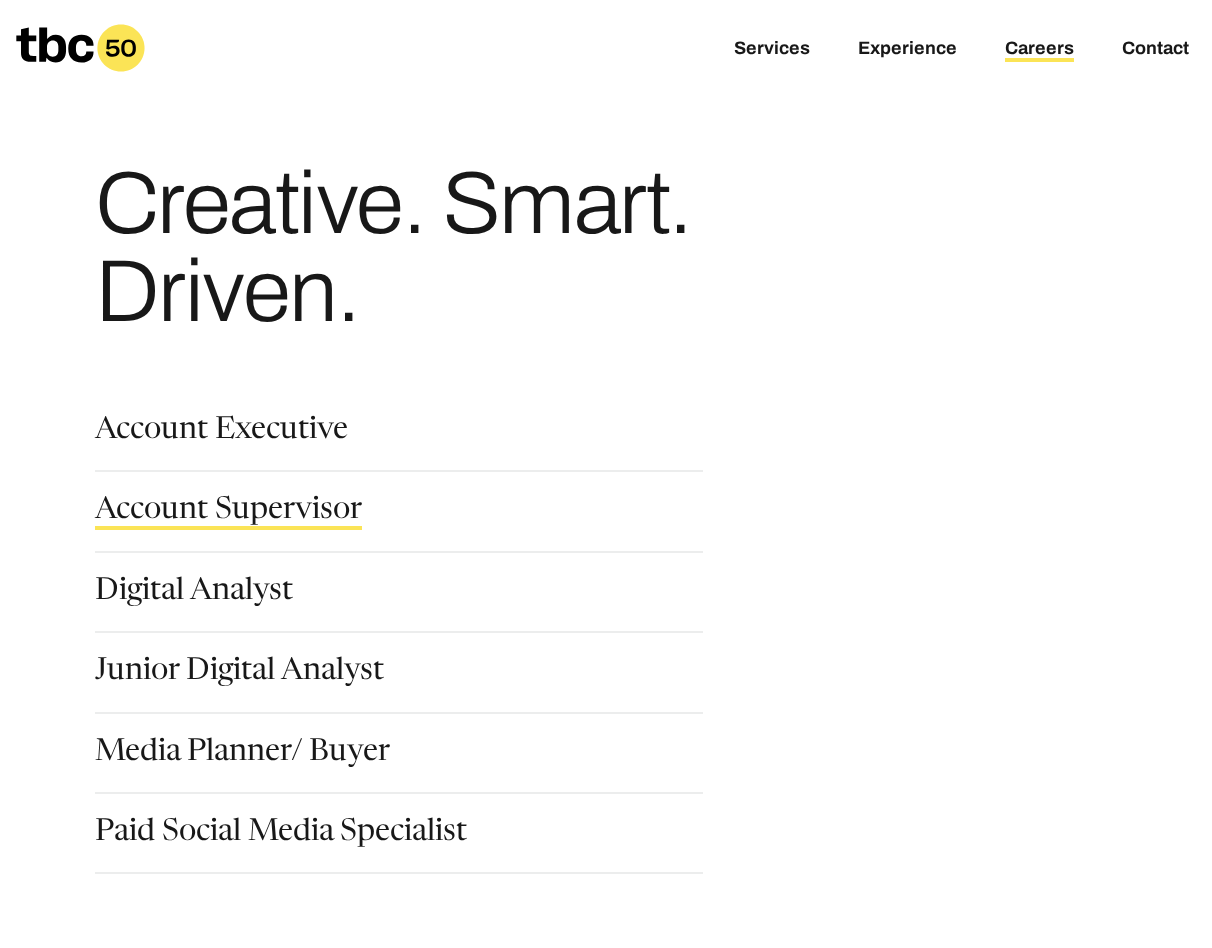 click on "Account Supervisor" at bounding box center [228, 513] 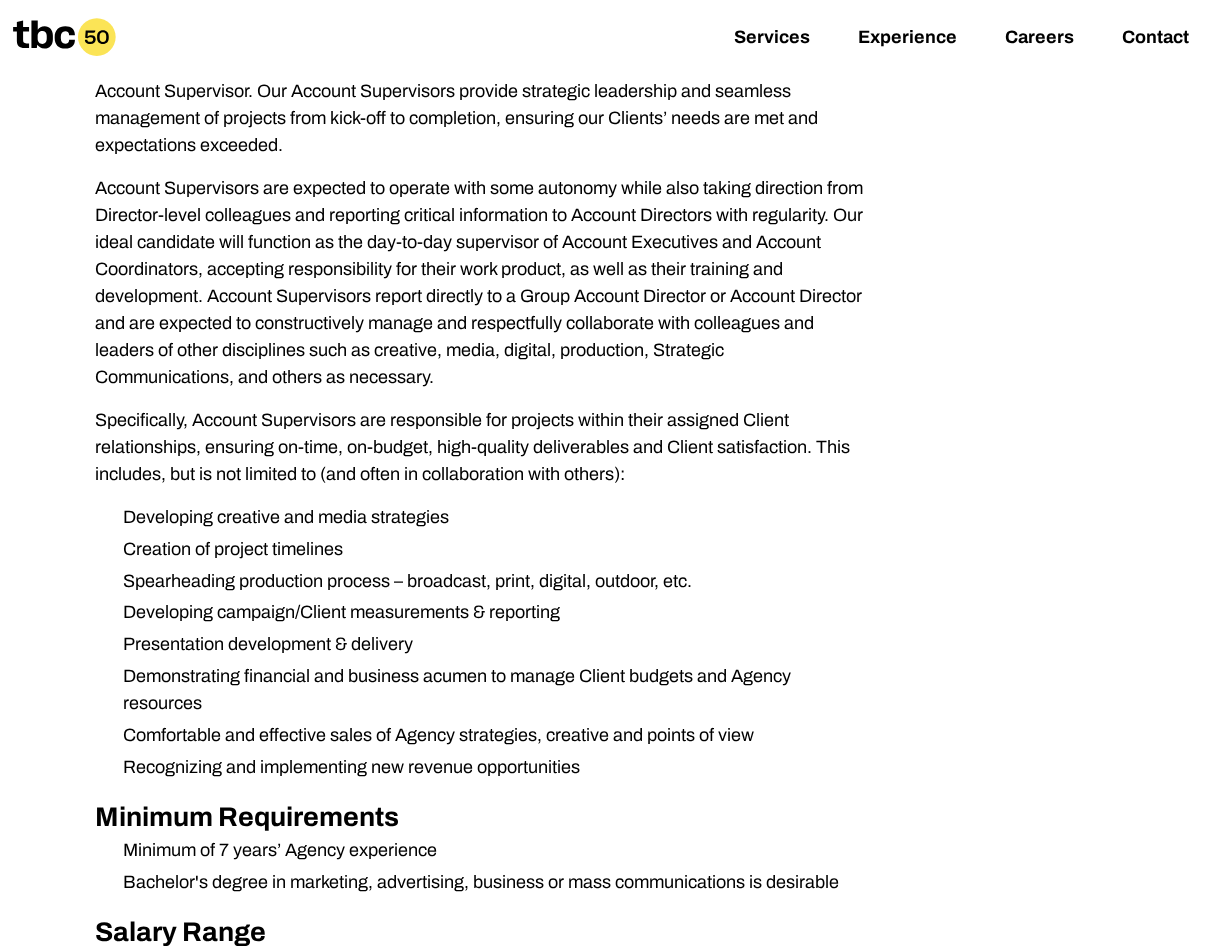 scroll, scrollTop: 561, scrollLeft: 0, axis: vertical 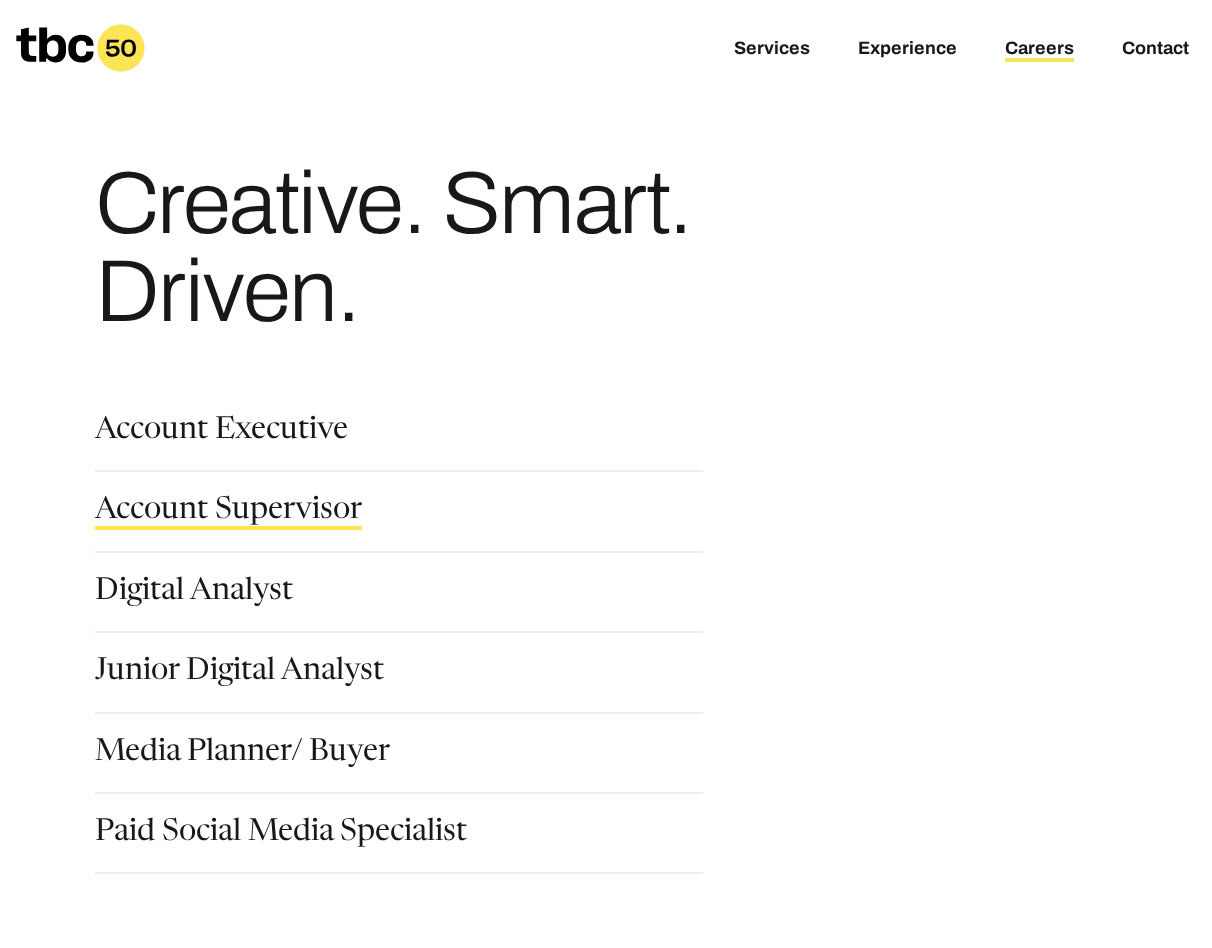 click on "Account Supervisor" at bounding box center [228, 513] 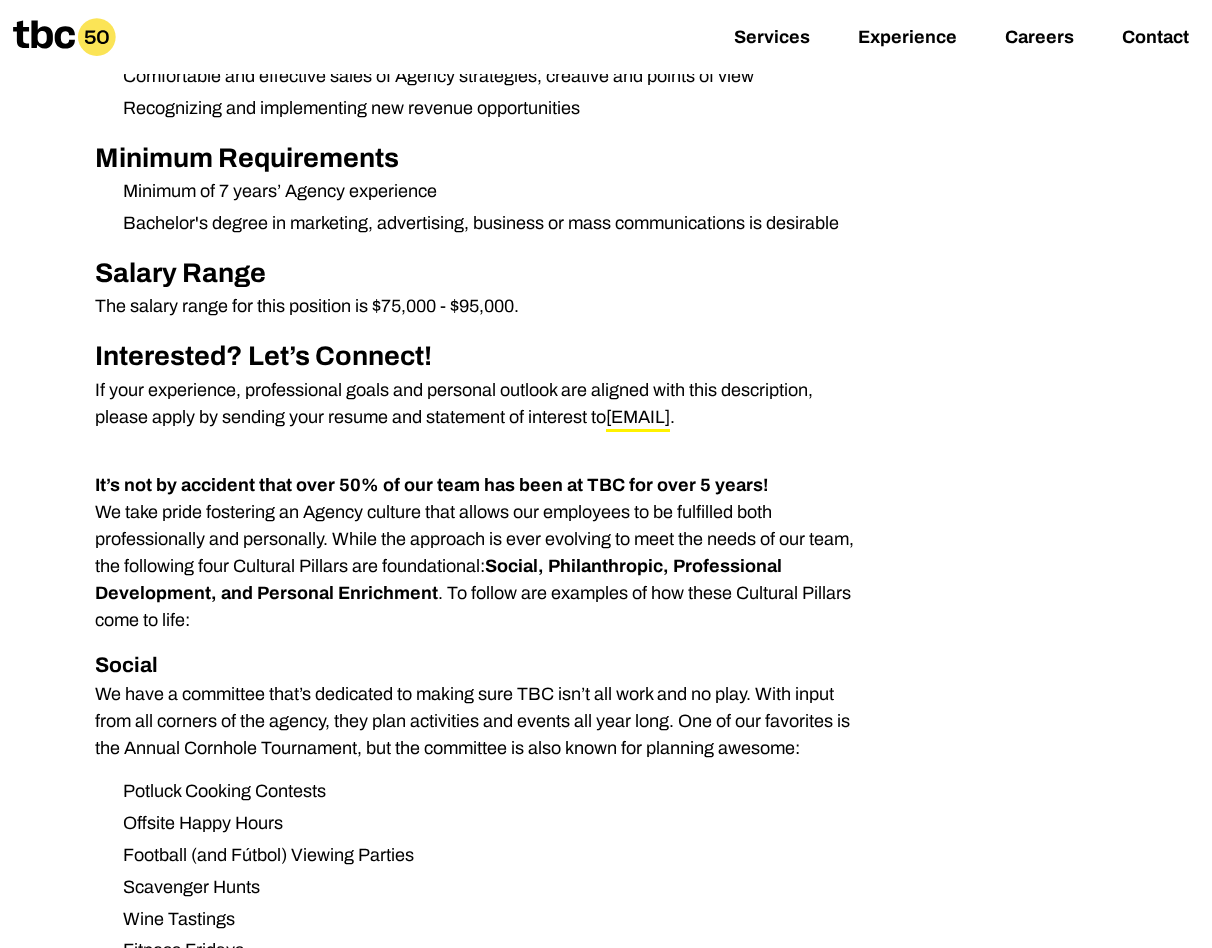scroll, scrollTop: 1165, scrollLeft: 0, axis: vertical 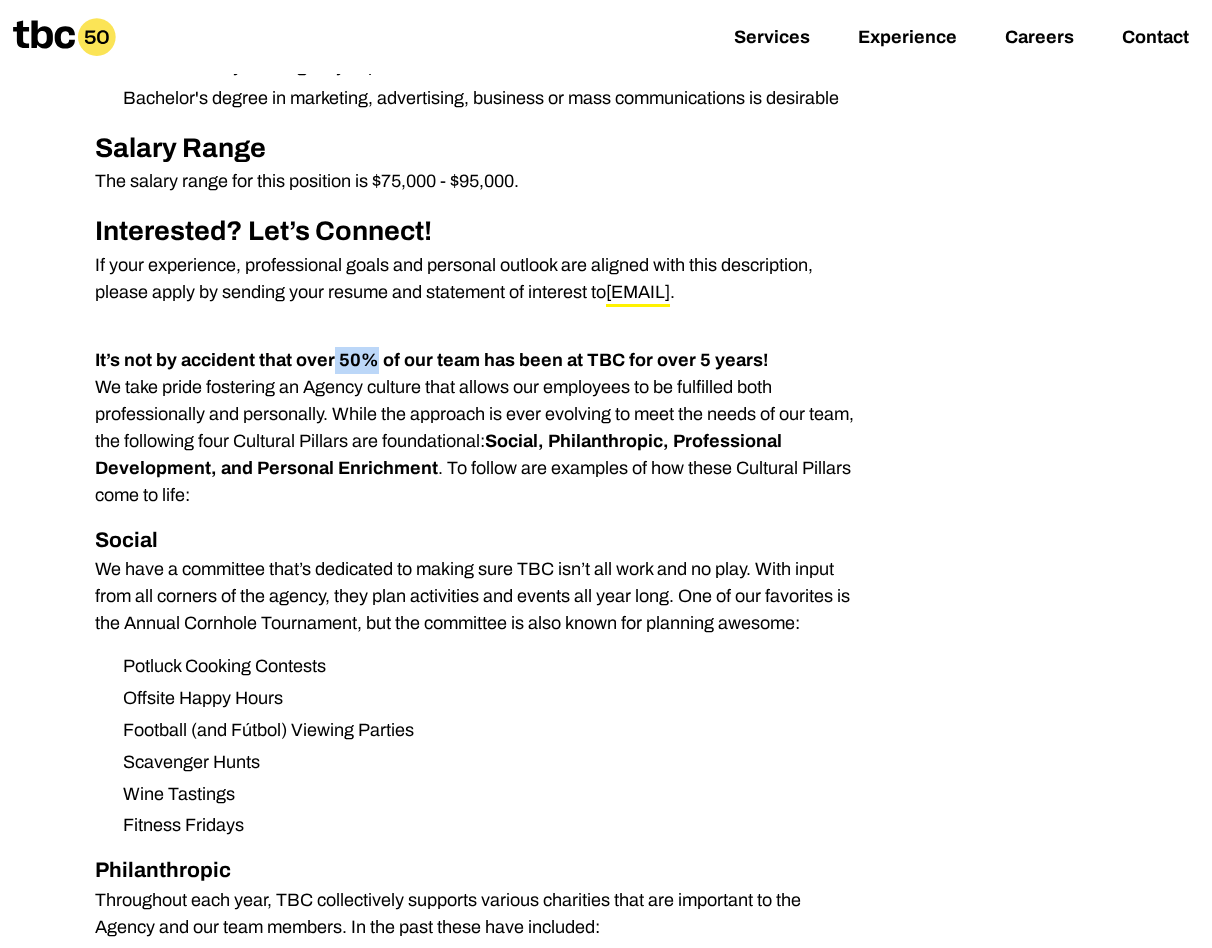 drag, startPoint x: 370, startPoint y: 354, endPoint x: 332, endPoint y: 347, distance: 38.63936 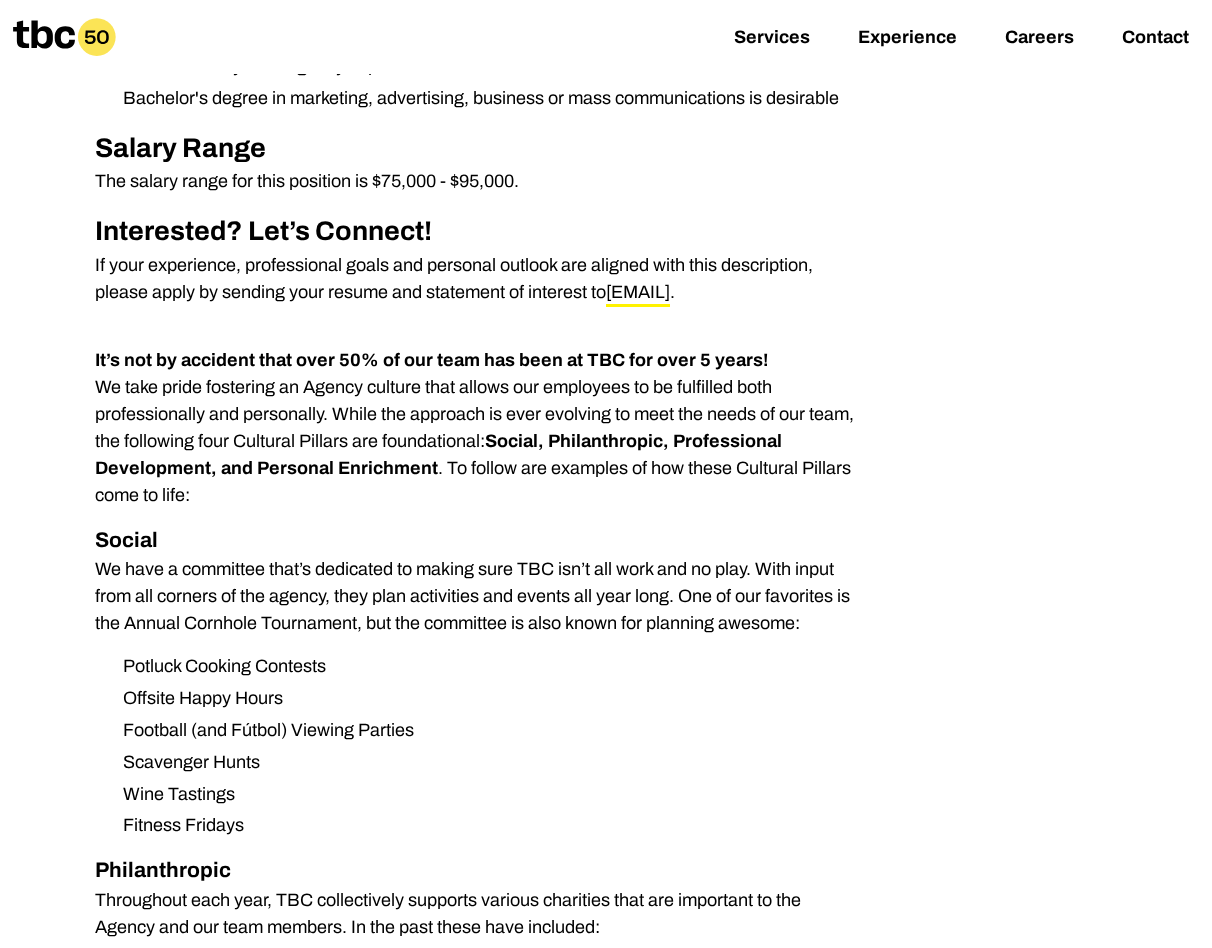 click on "It’s not by accident that over 50% of our team has been at TBC for over 5
years!" at bounding box center (431, 360) 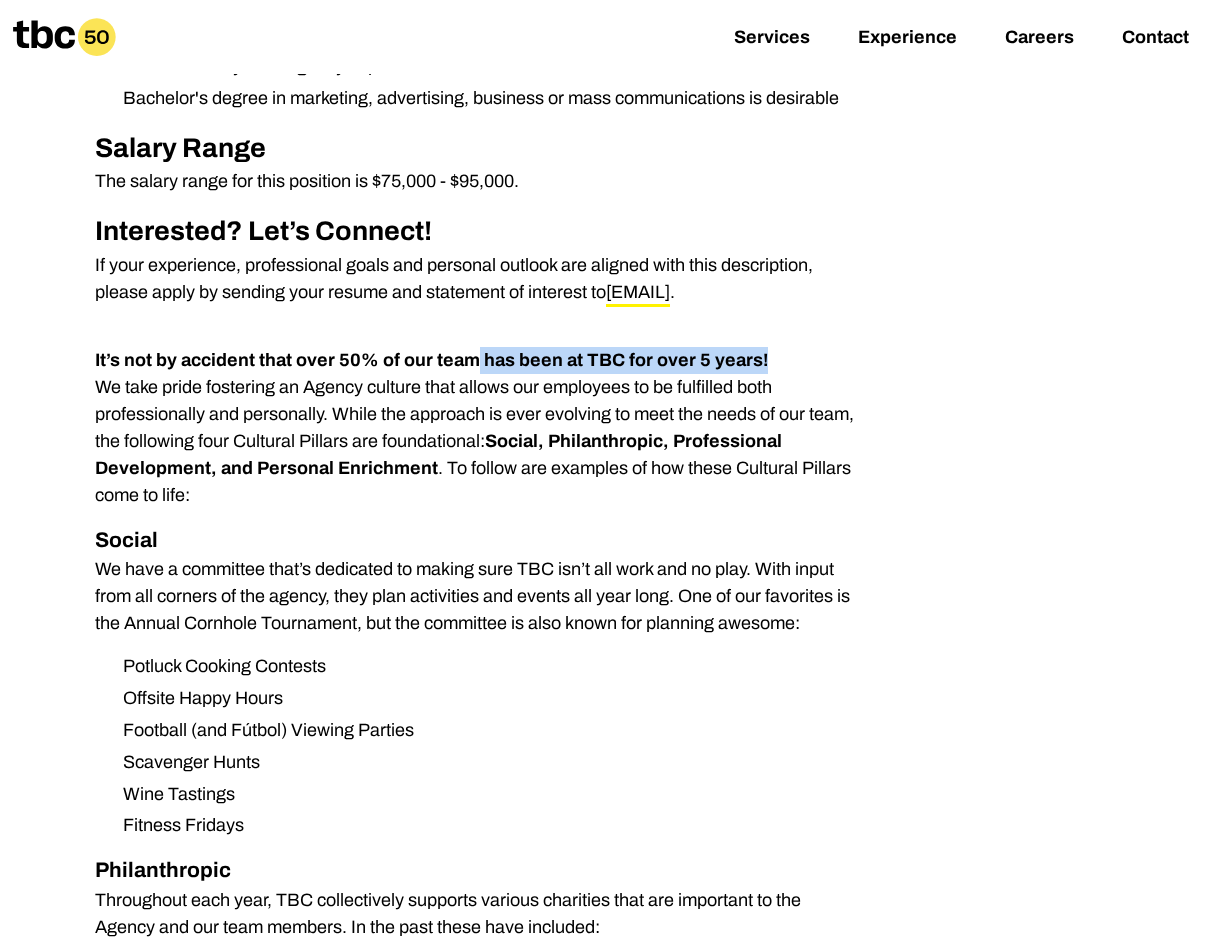 drag, startPoint x: 763, startPoint y: 350, endPoint x: 475, endPoint y: 350, distance: 288 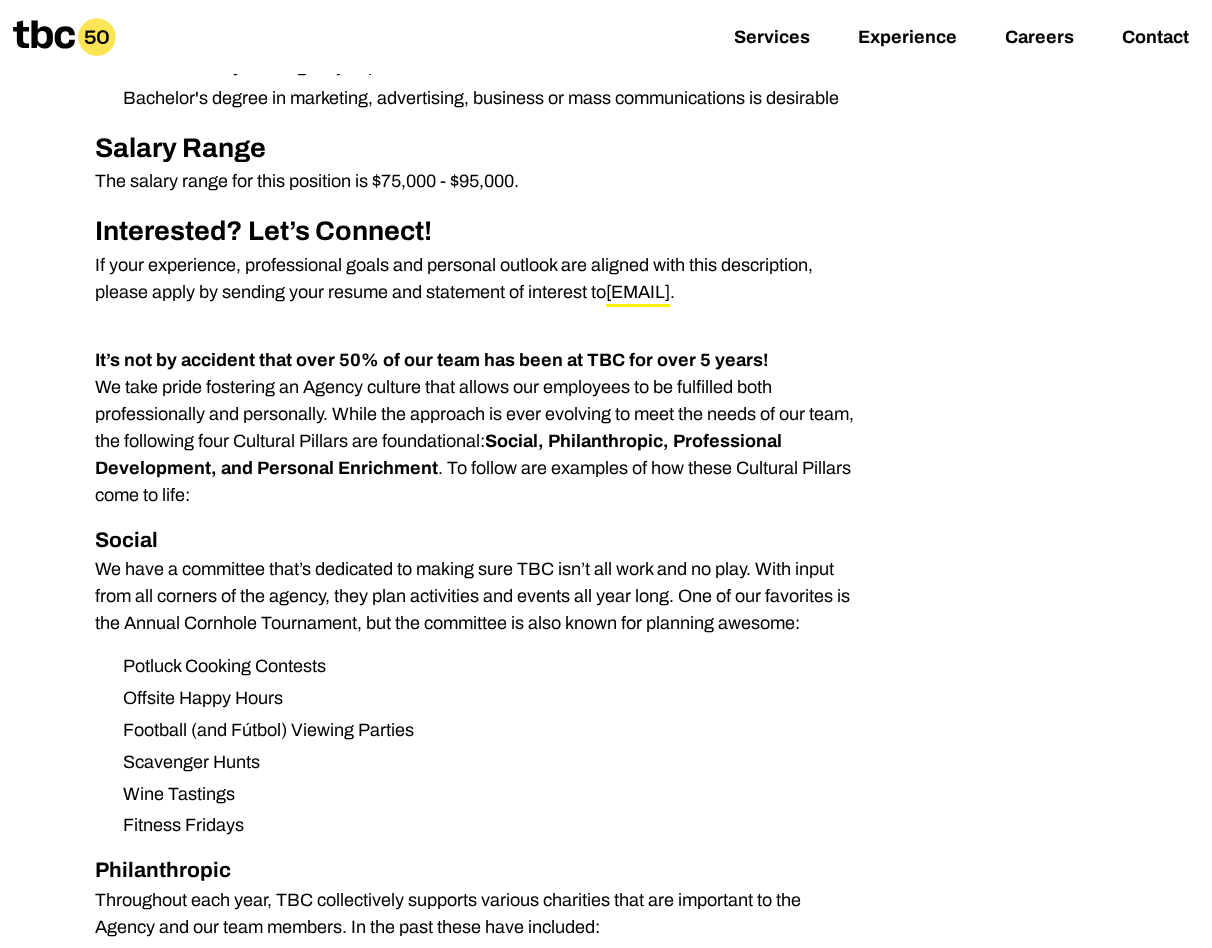 click on "We have a committee that’s dedicated to making sure TBC isn’t all work and
no play. With input from all corners of the agency, they plan activities
and events all year long. One of our favorites is the Annual Cornhole
Tournament, but the committee is also known for planning awesome:" at bounding box center (479, 596) 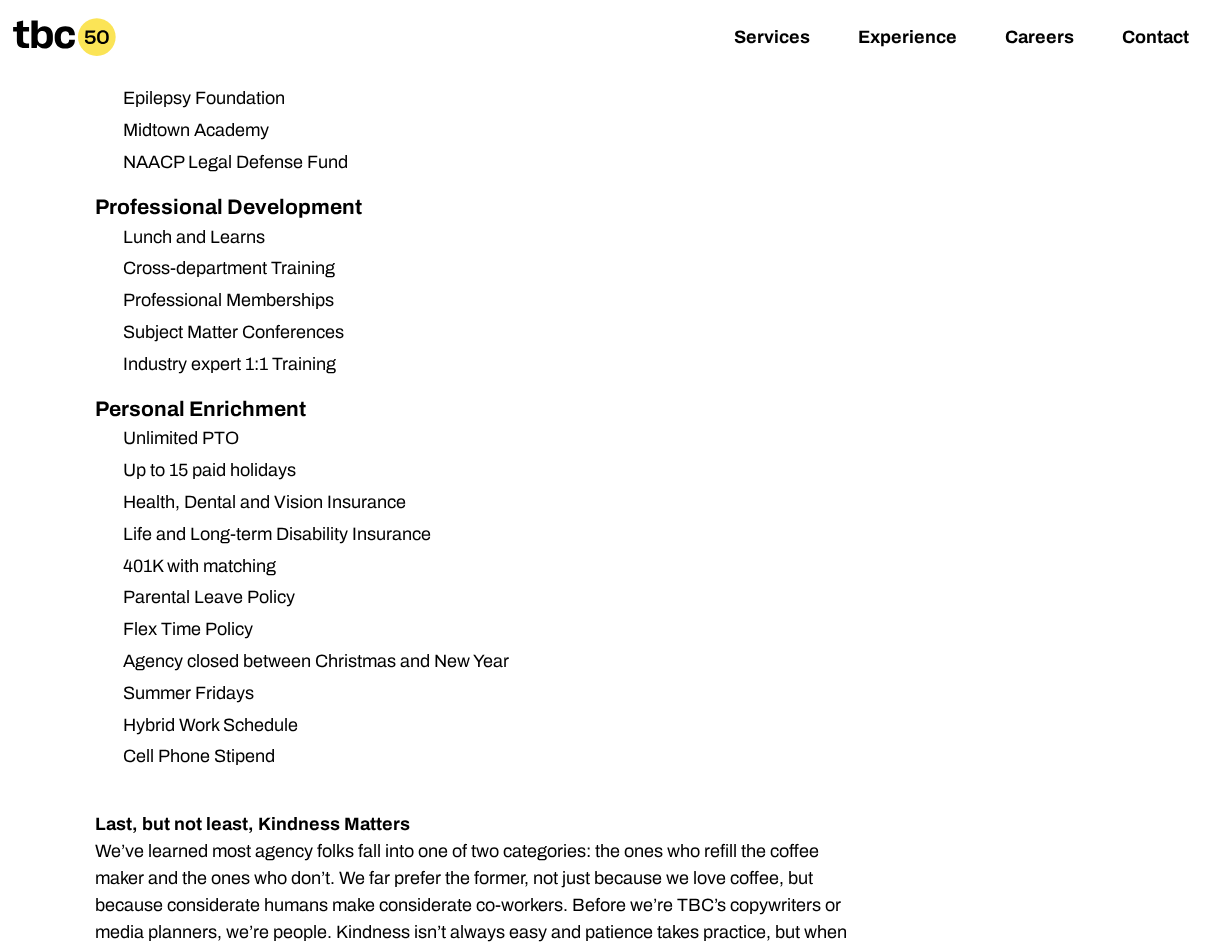 scroll, scrollTop: 2134, scrollLeft: 0, axis: vertical 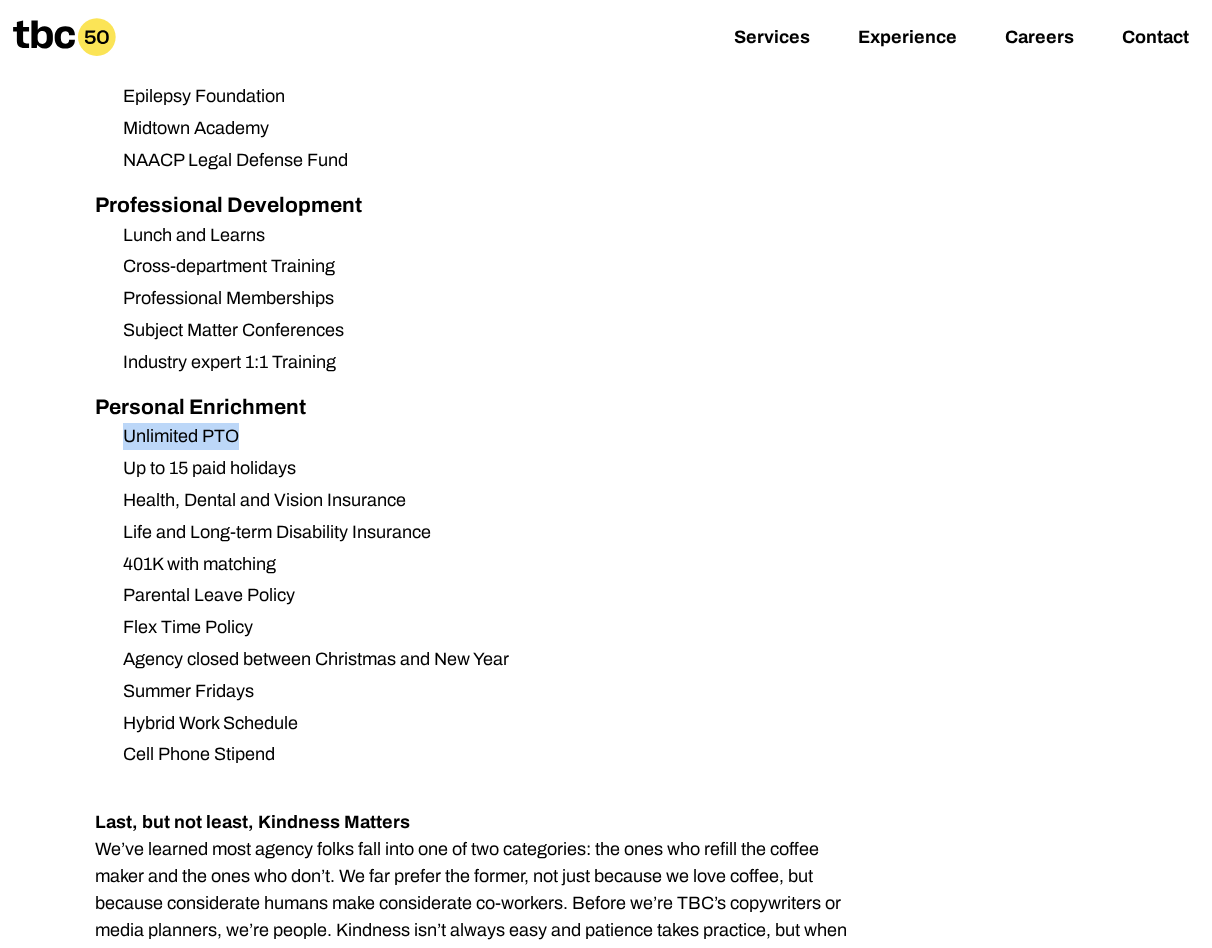 drag, startPoint x: 247, startPoint y: 436, endPoint x: 129, endPoint y: 433, distance: 118.03813 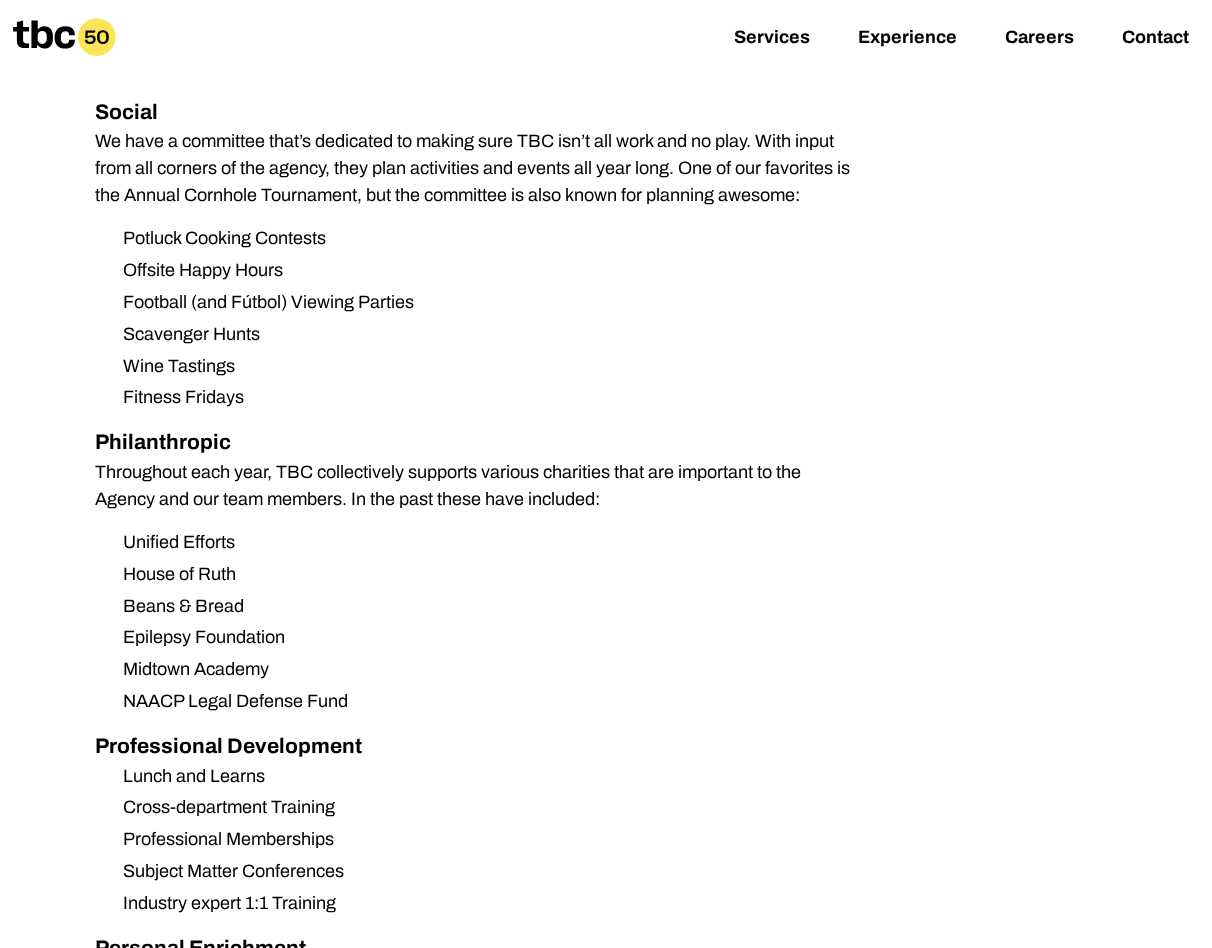 scroll, scrollTop: 1572, scrollLeft: 0, axis: vertical 